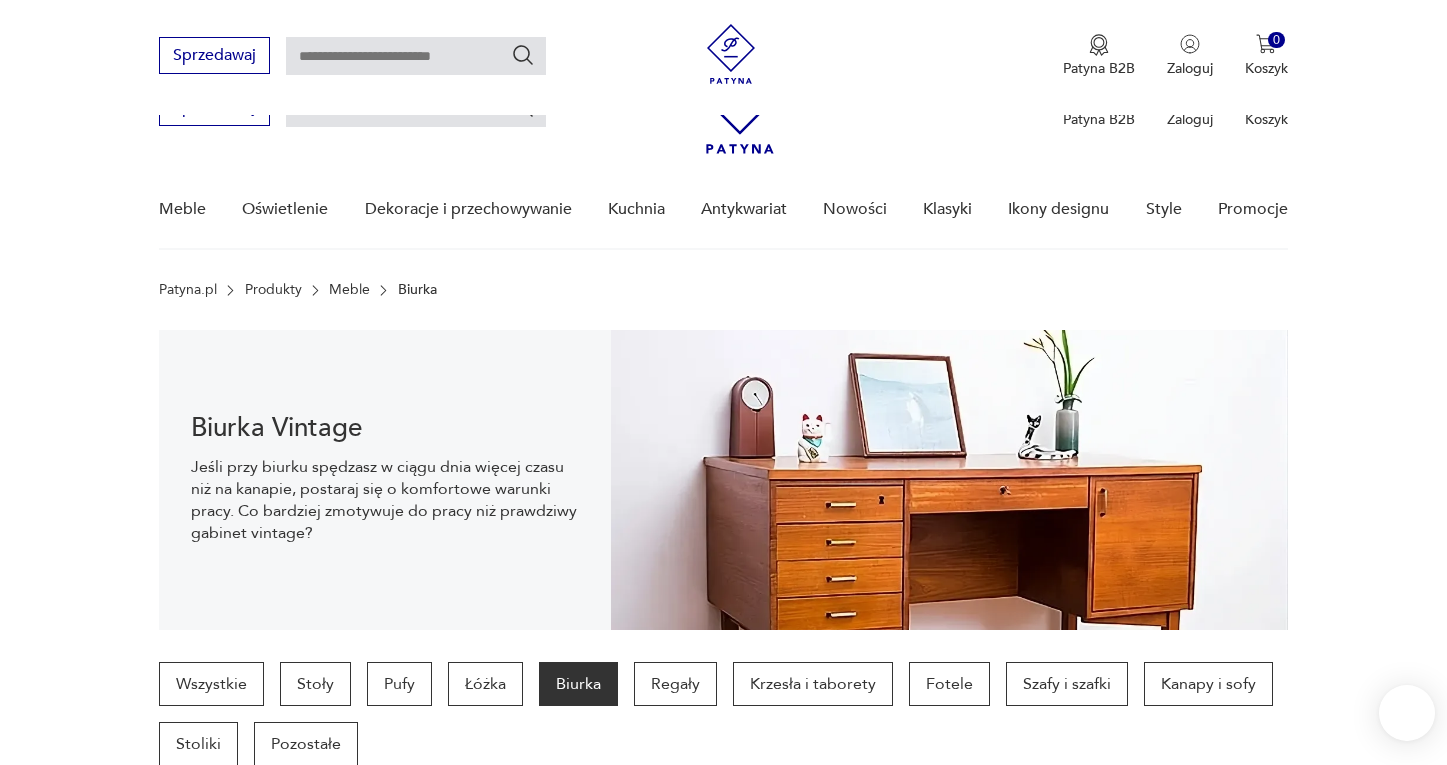 scroll, scrollTop: 548, scrollLeft: 0, axis: vertical 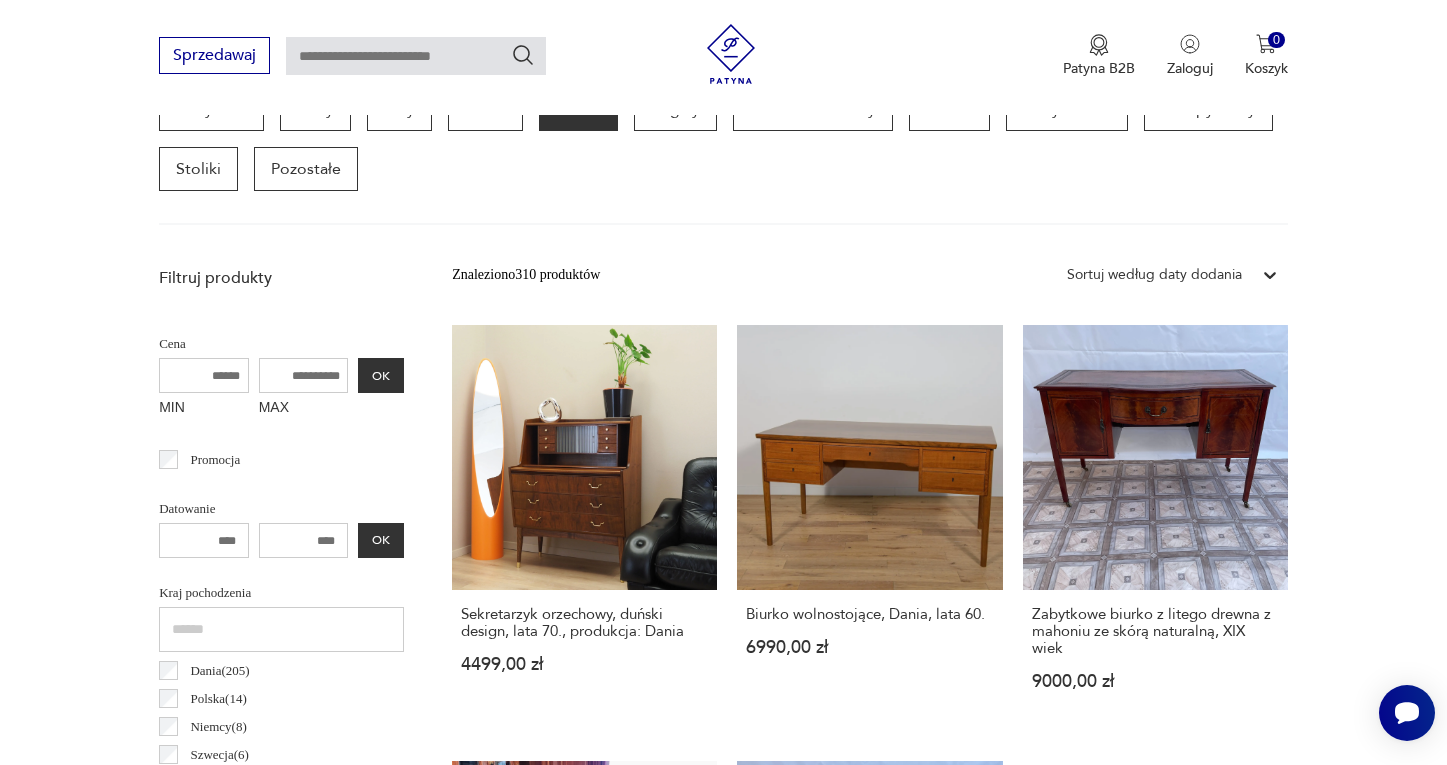 click on "Sortuj według daty dodania" at bounding box center (1154, 275) 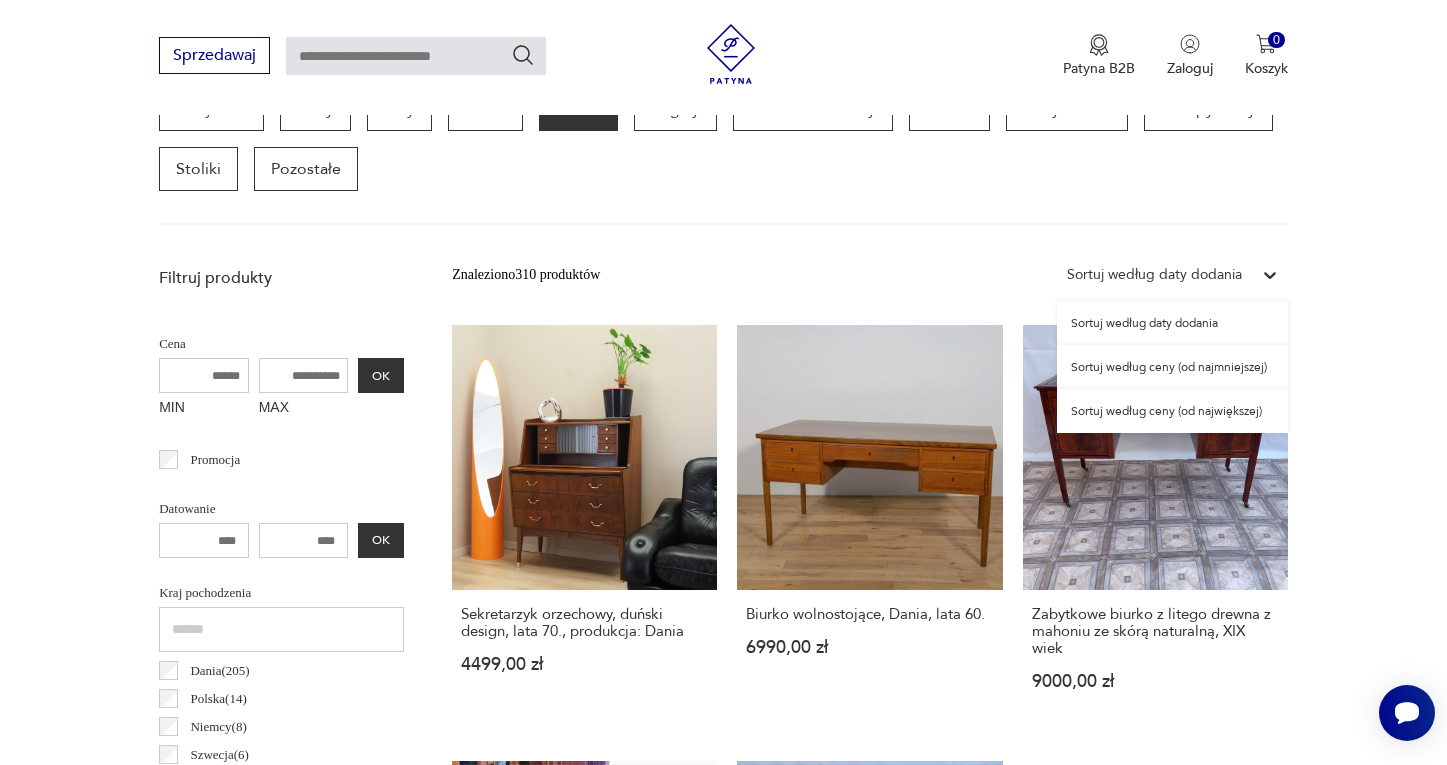 click on "Sortuj według ceny (od najmniejszej)" at bounding box center (1172, 367) 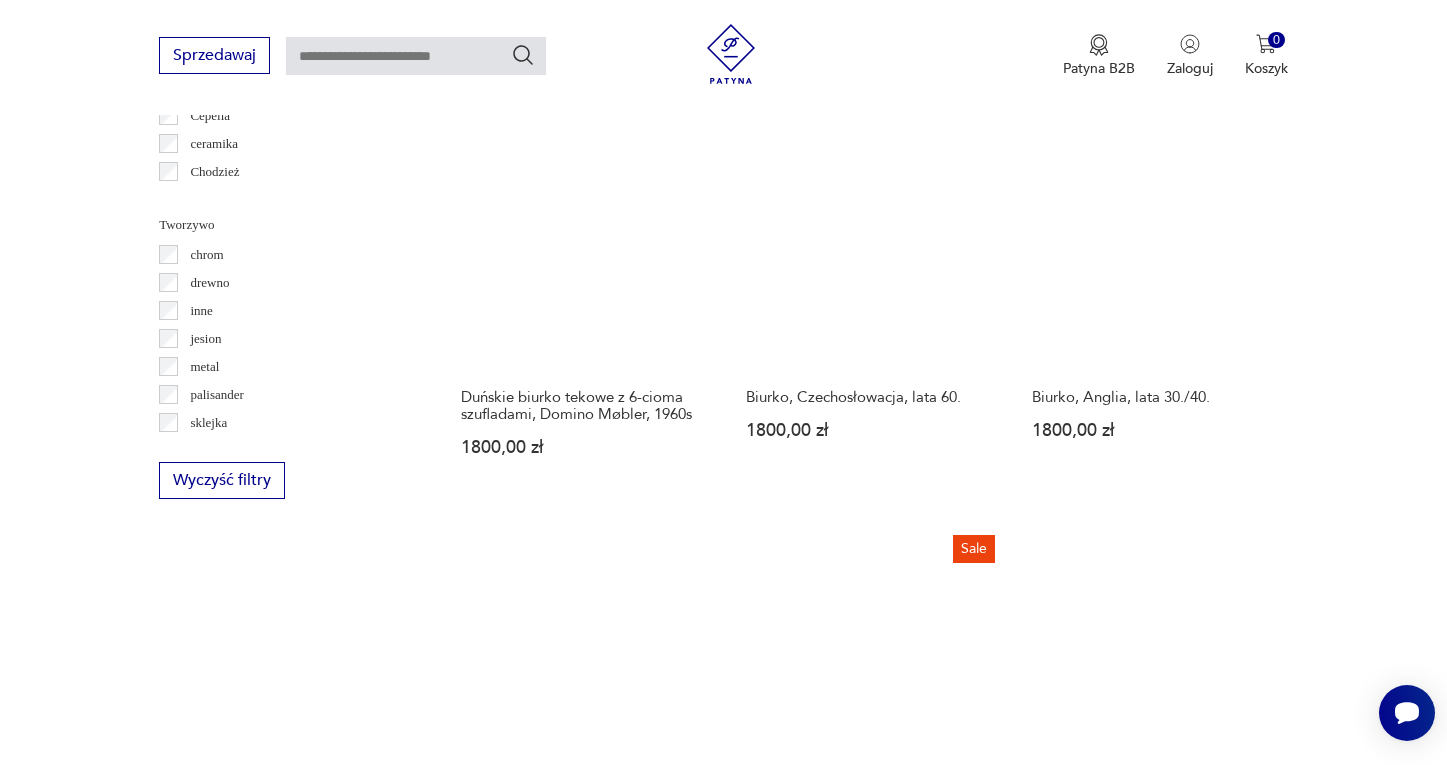 scroll, scrollTop: 1895, scrollLeft: 0, axis: vertical 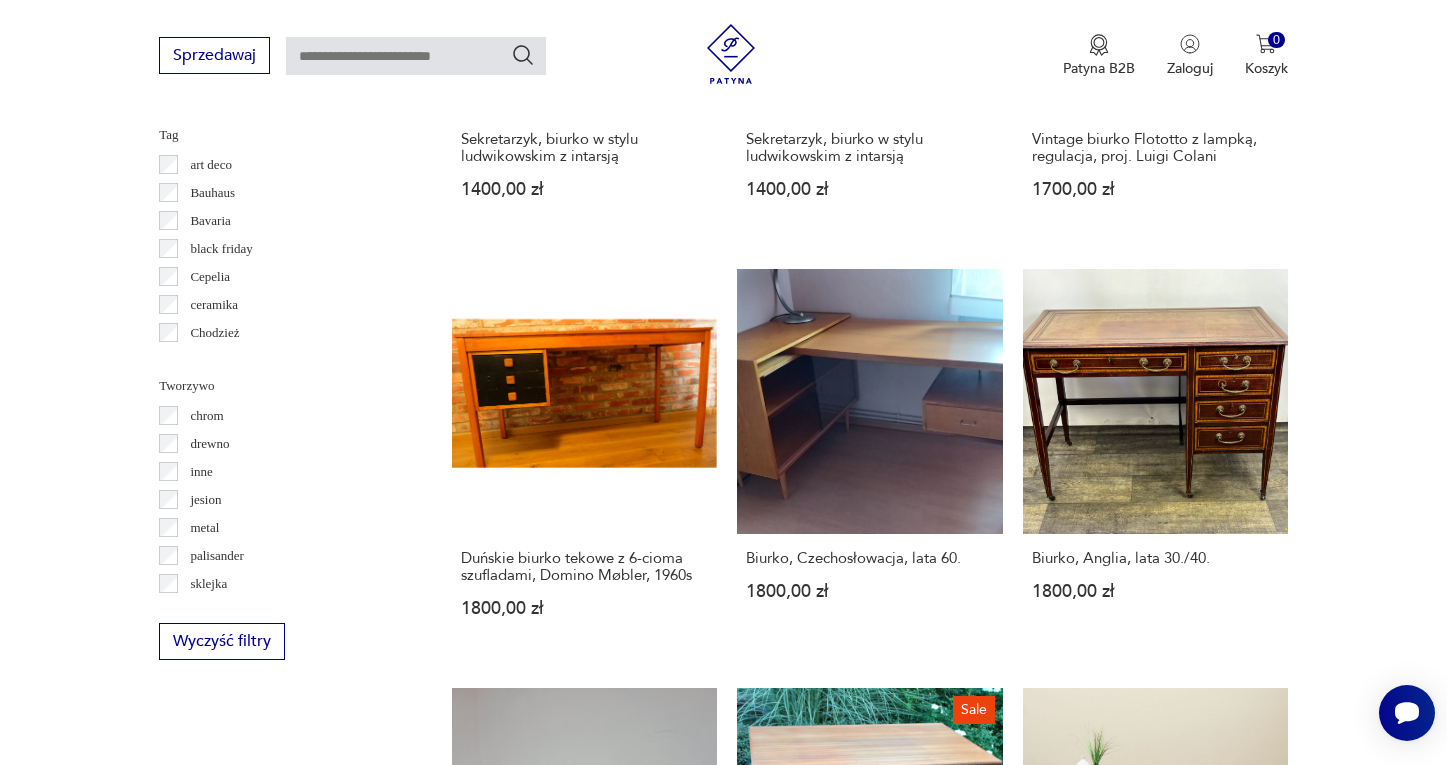 click on "2" at bounding box center (872, 1571) 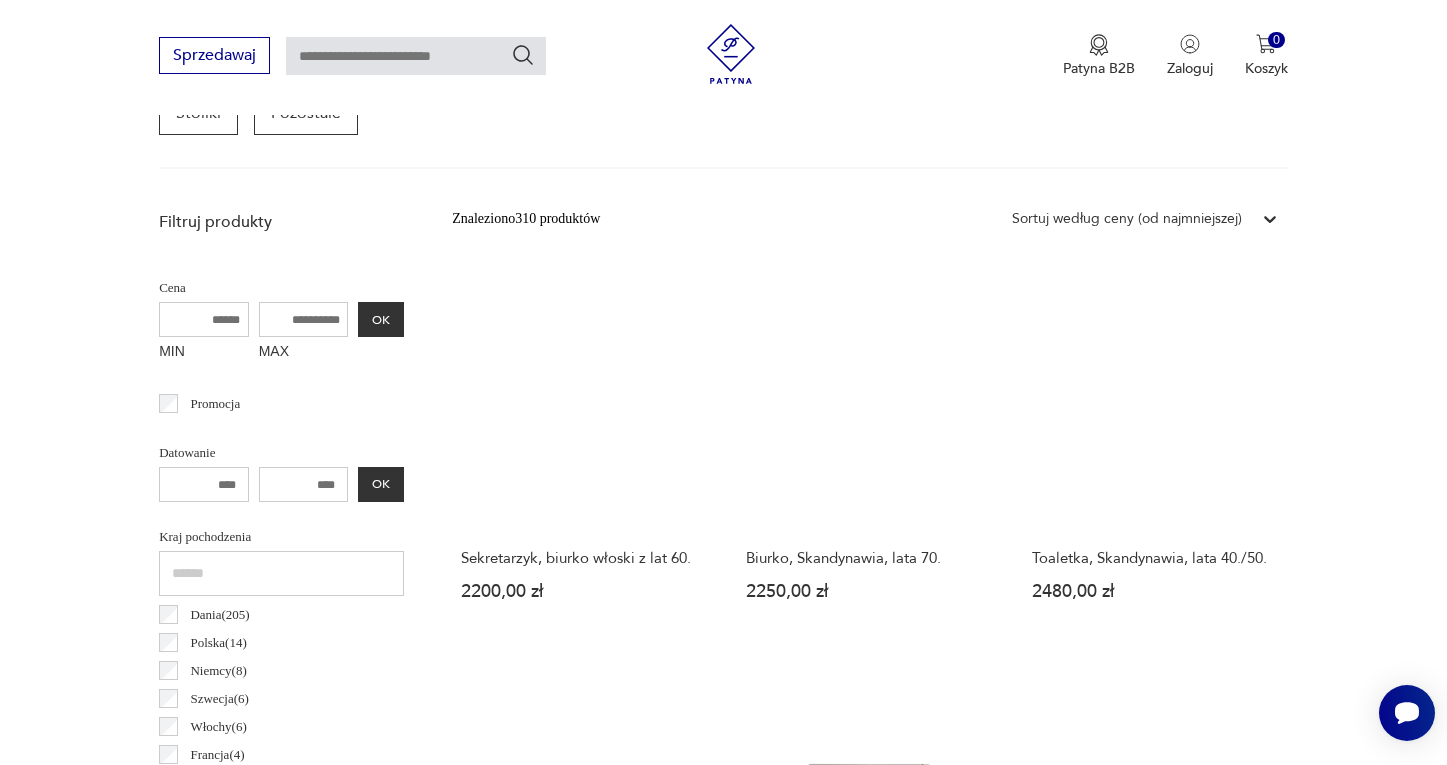 scroll, scrollTop: 773, scrollLeft: 0, axis: vertical 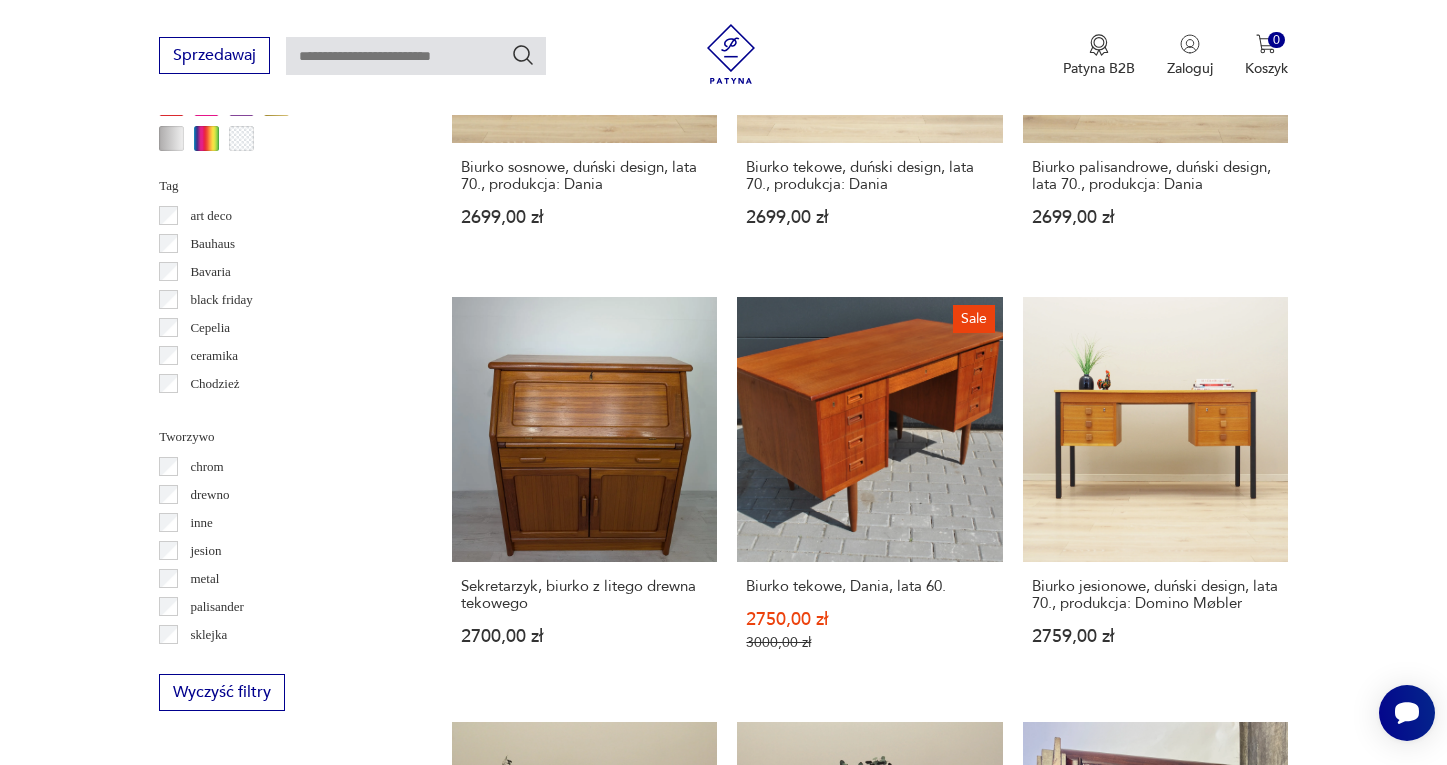 click on "3" at bounding box center [918, 1599] 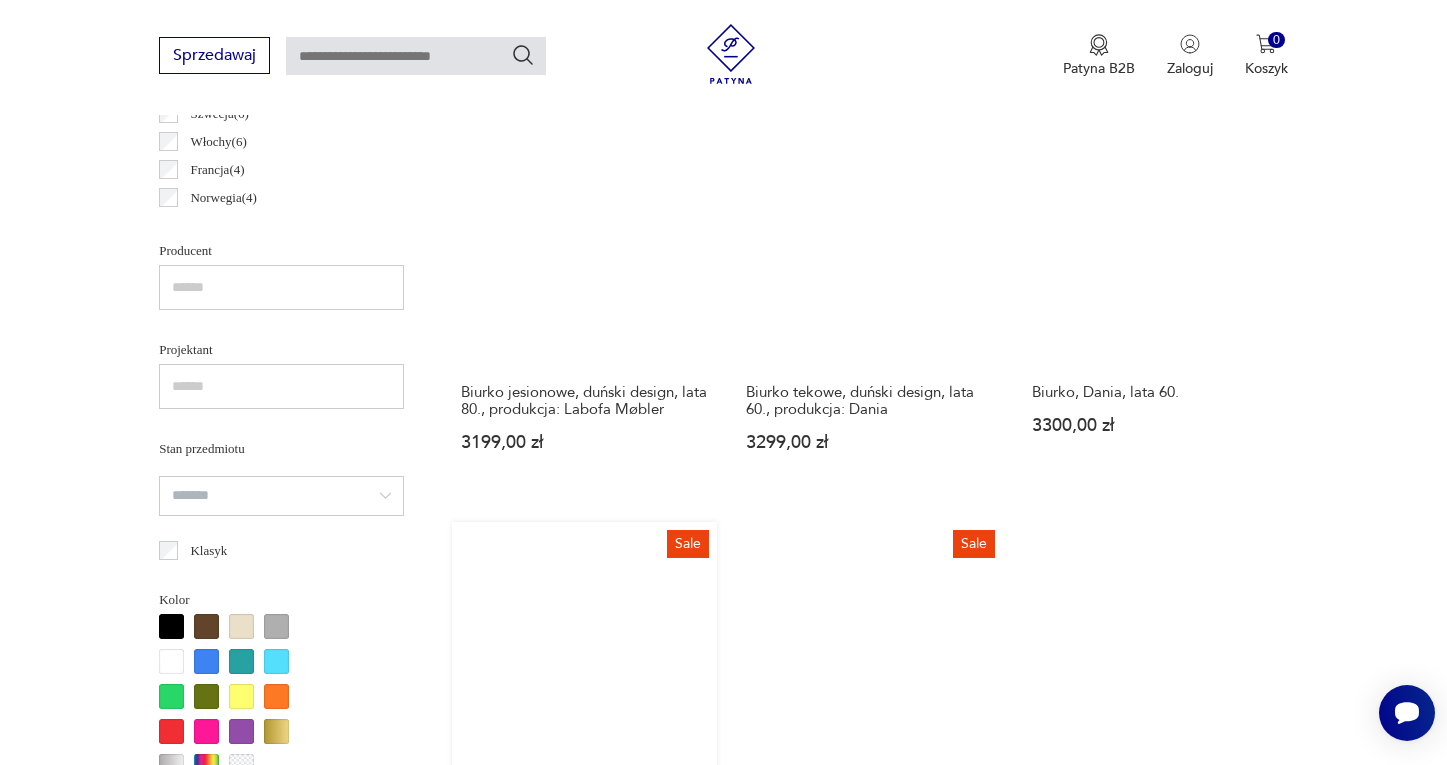 scroll, scrollTop: 1353, scrollLeft: 0, axis: vertical 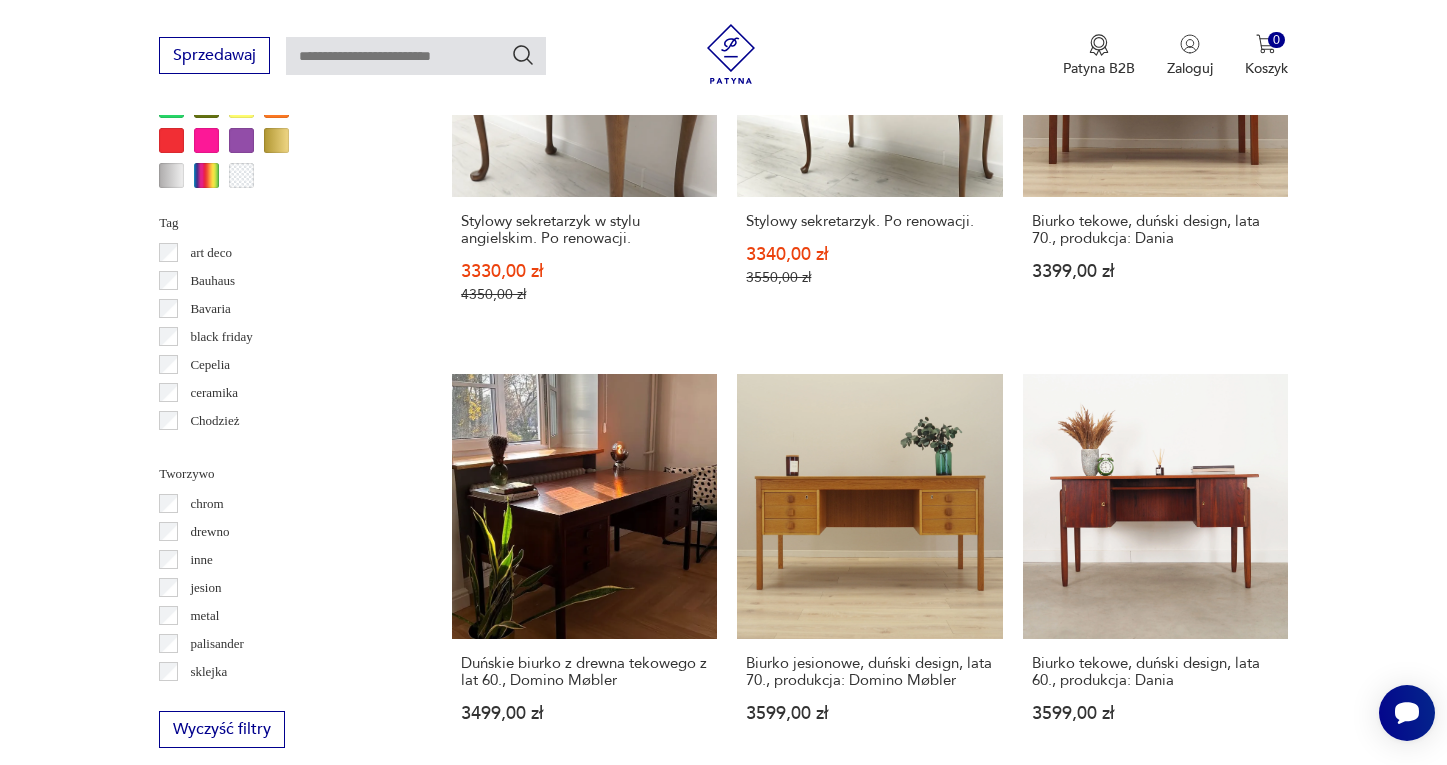 click on "4" at bounding box center [964, 1687] 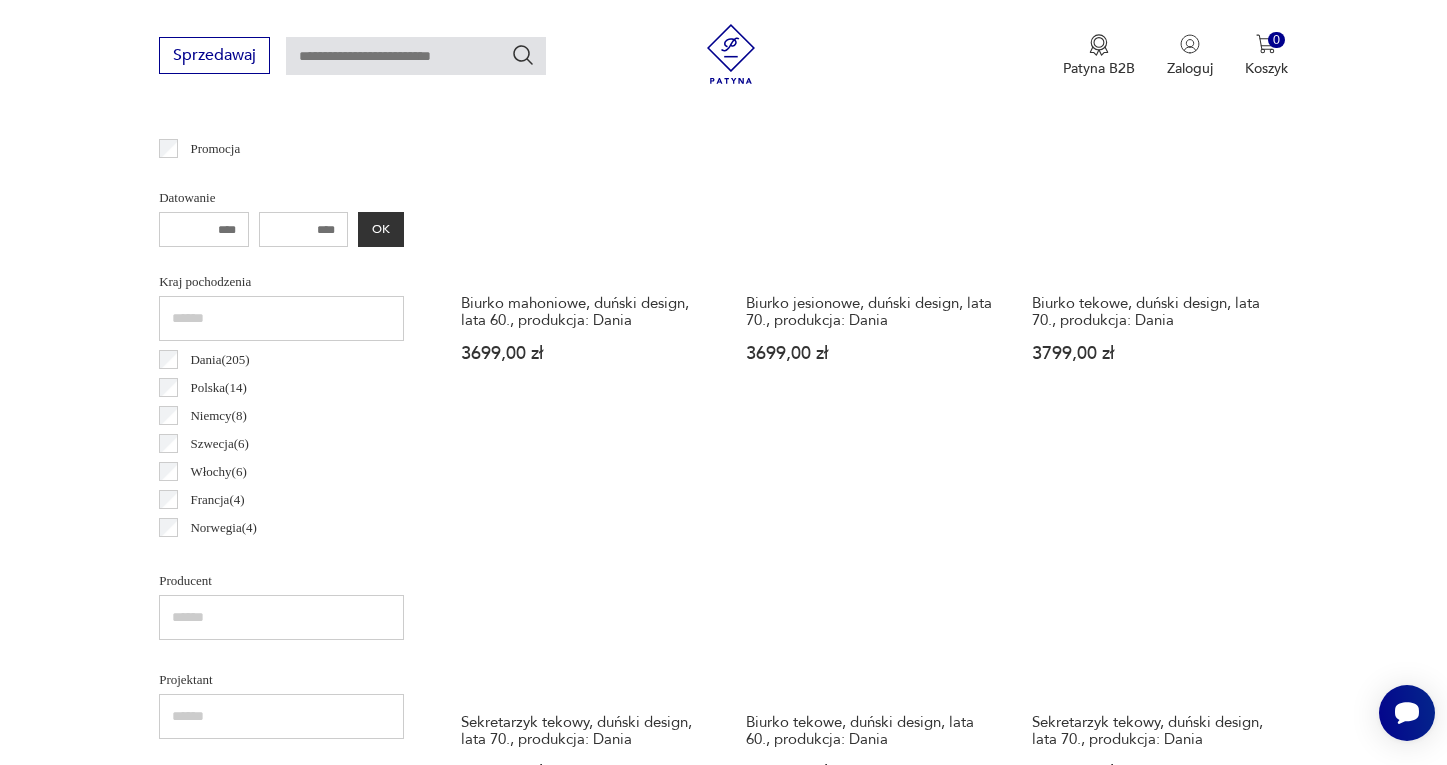scroll, scrollTop: 982, scrollLeft: 0, axis: vertical 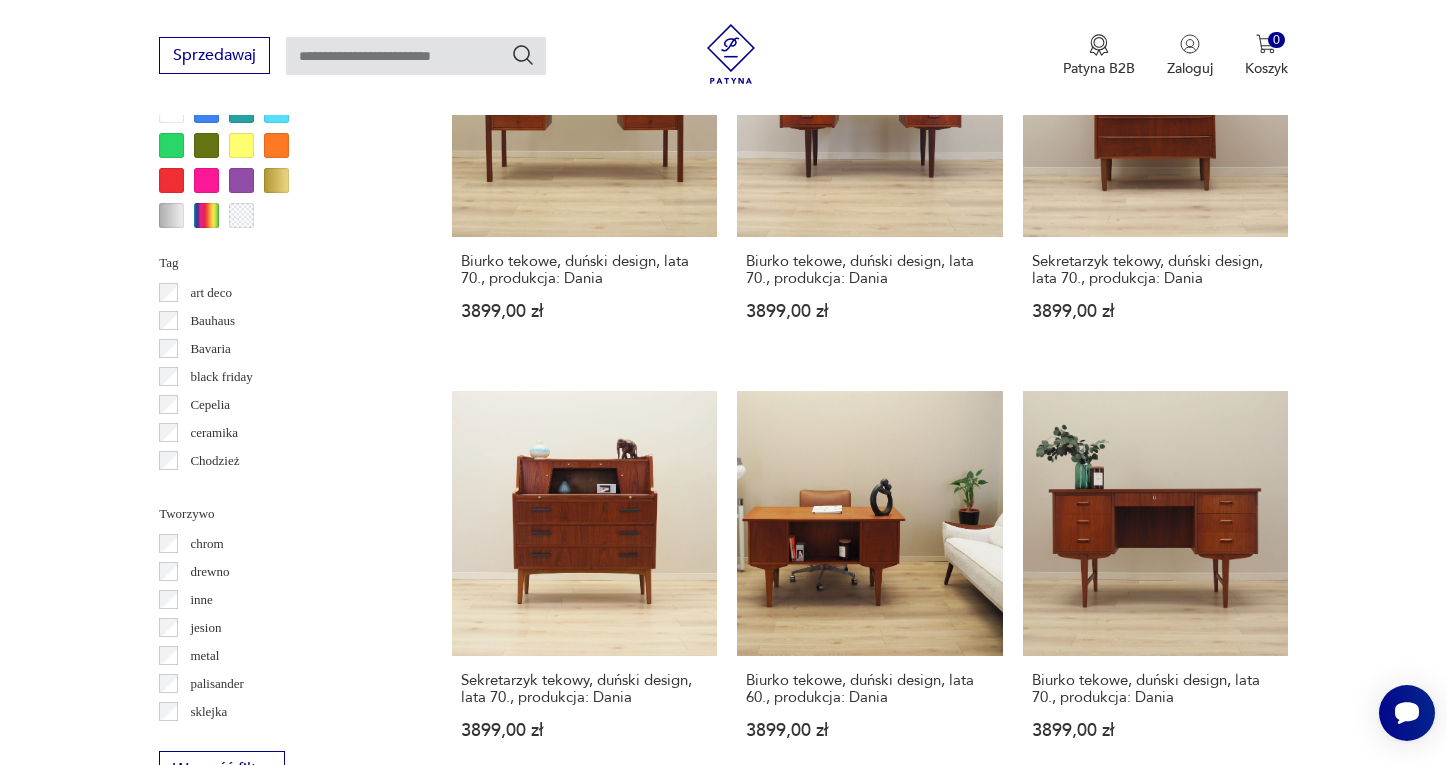 click on "5" at bounding box center [1010, 1704] 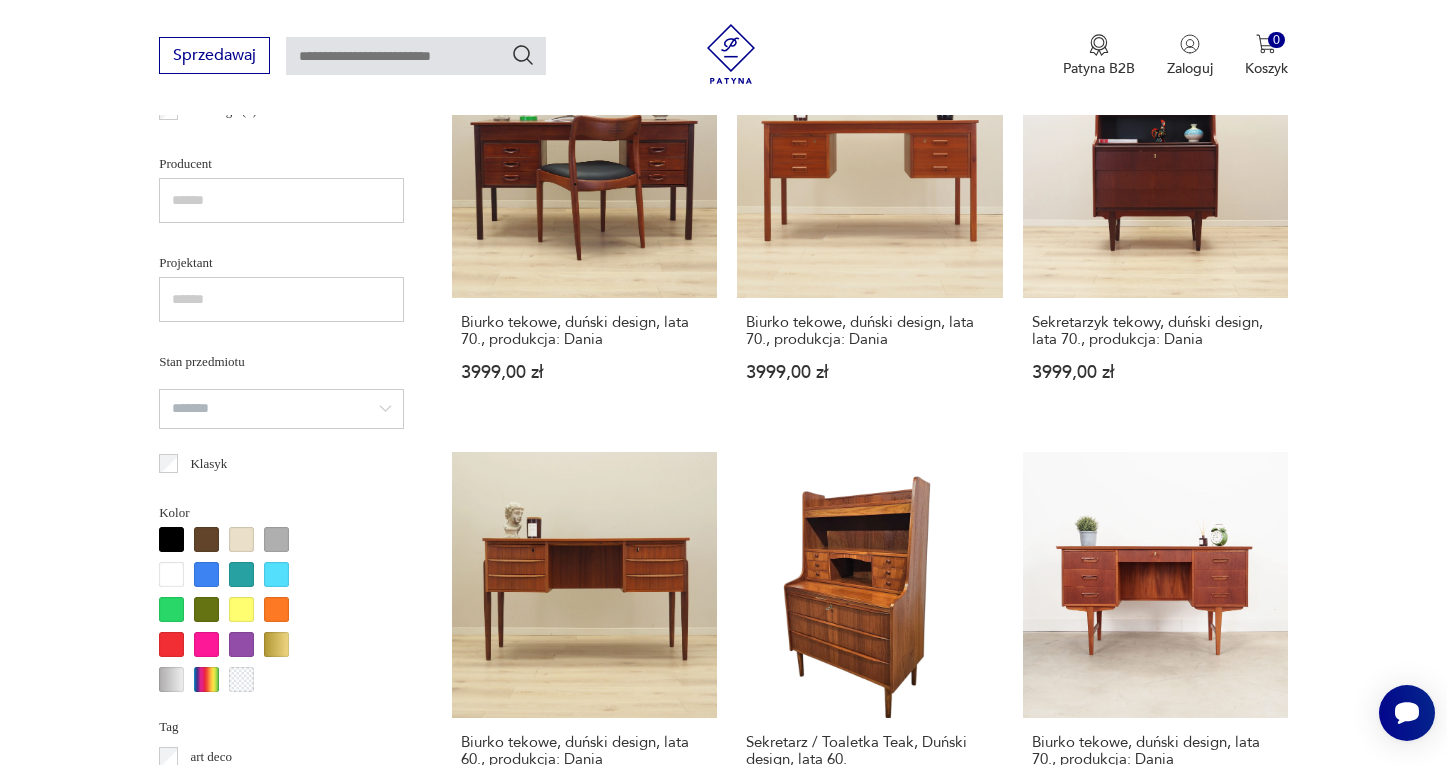 scroll, scrollTop: 1328, scrollLeft: 0, axis: vertical 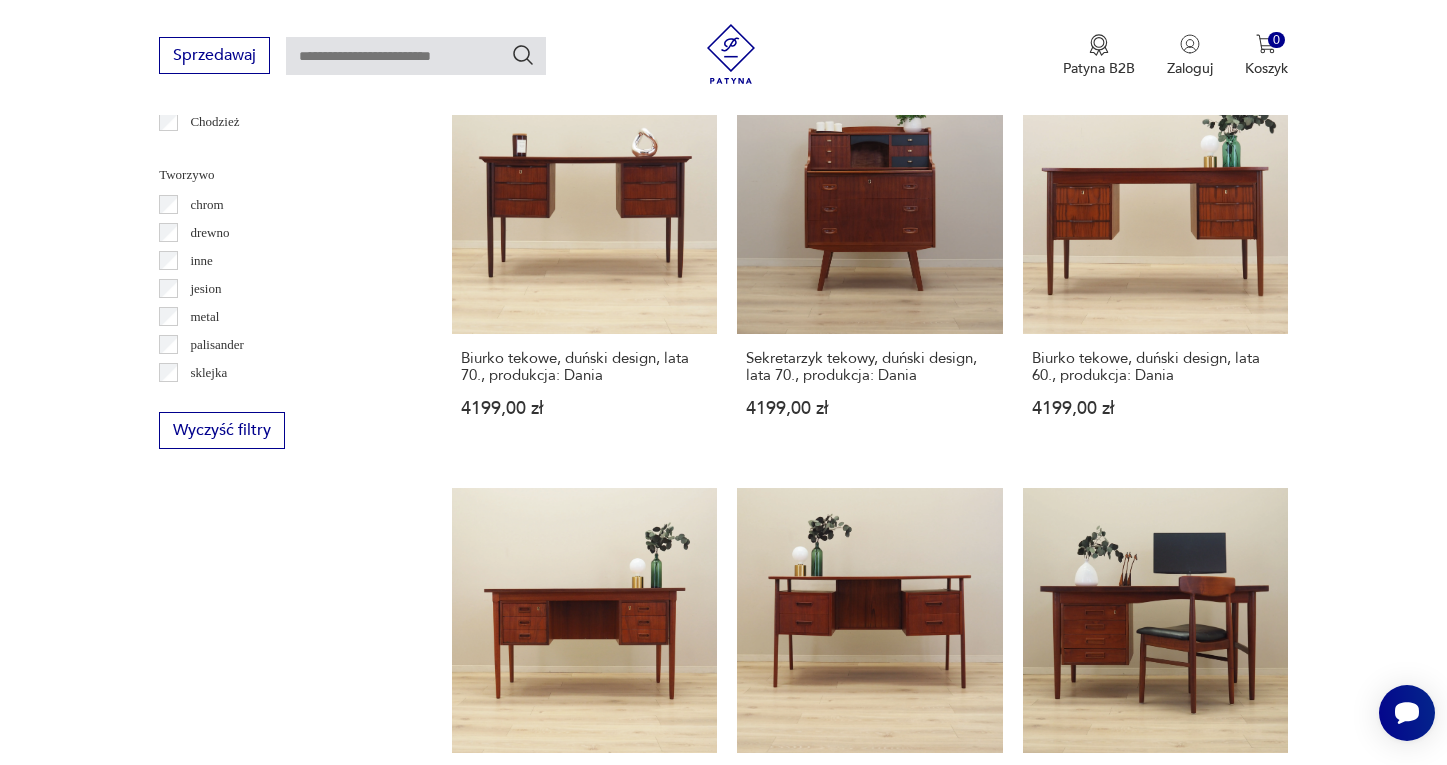 click on "6" at bounding box center [1056, 1382] 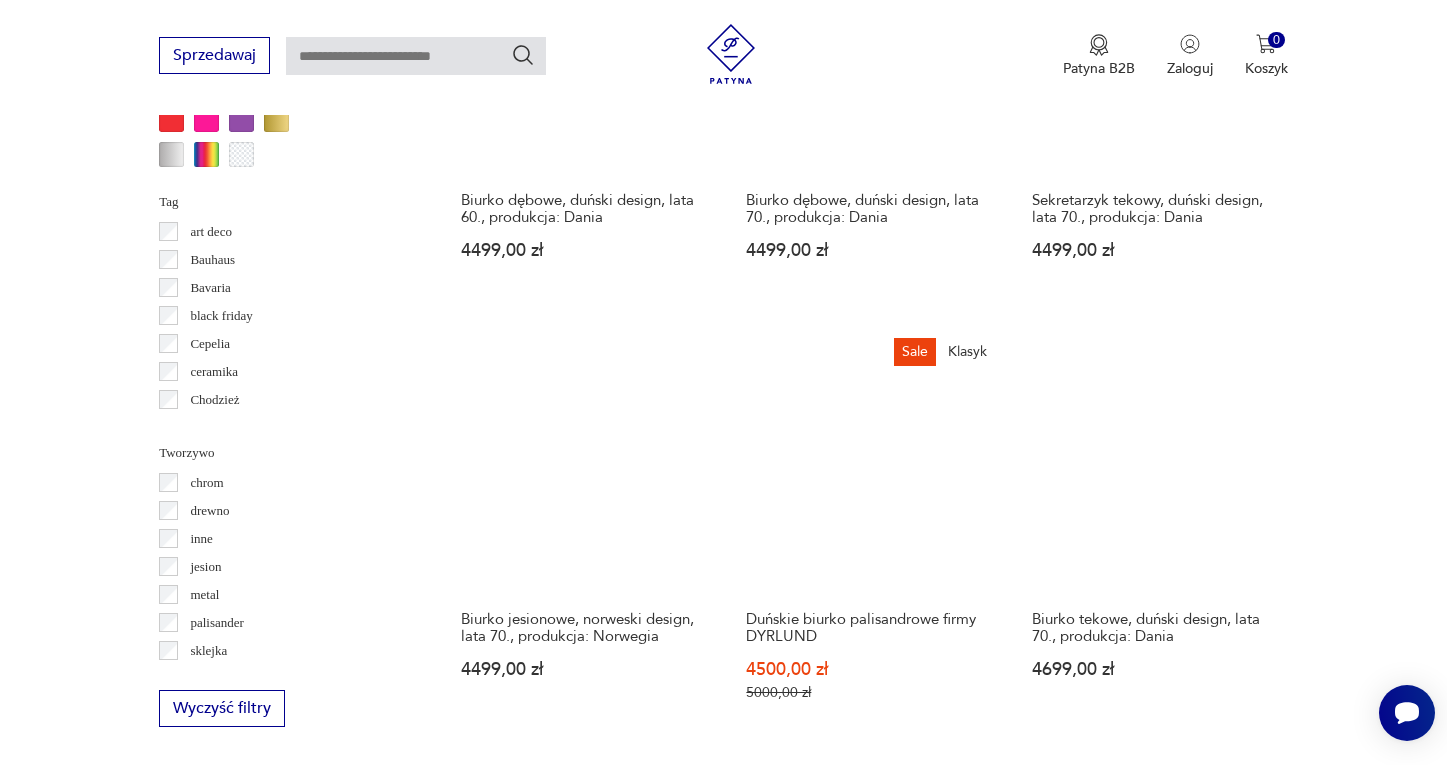 scroll, scrollTop: 1832, scrollLeft: 0, axis: vertical 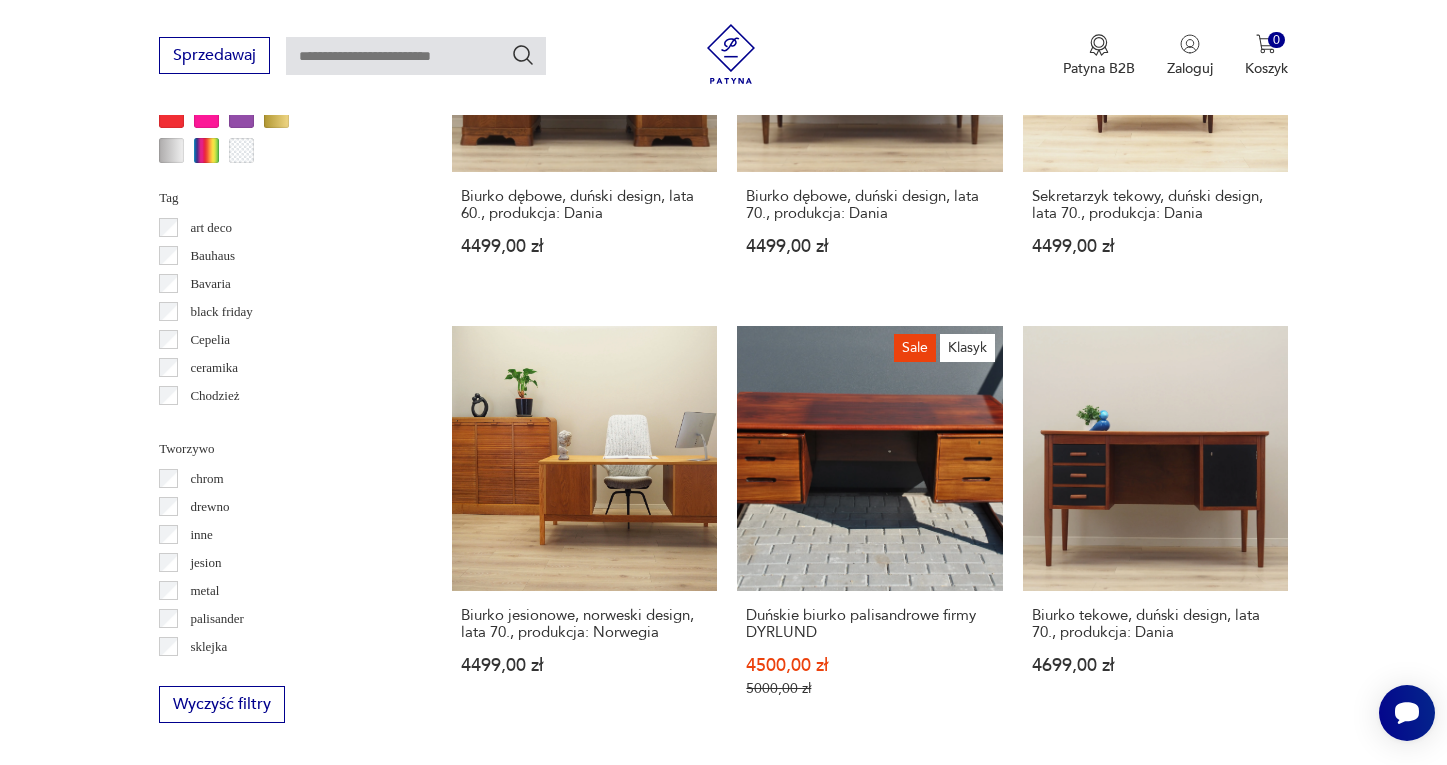 click on "7" at bounding box center (1056, 1679) 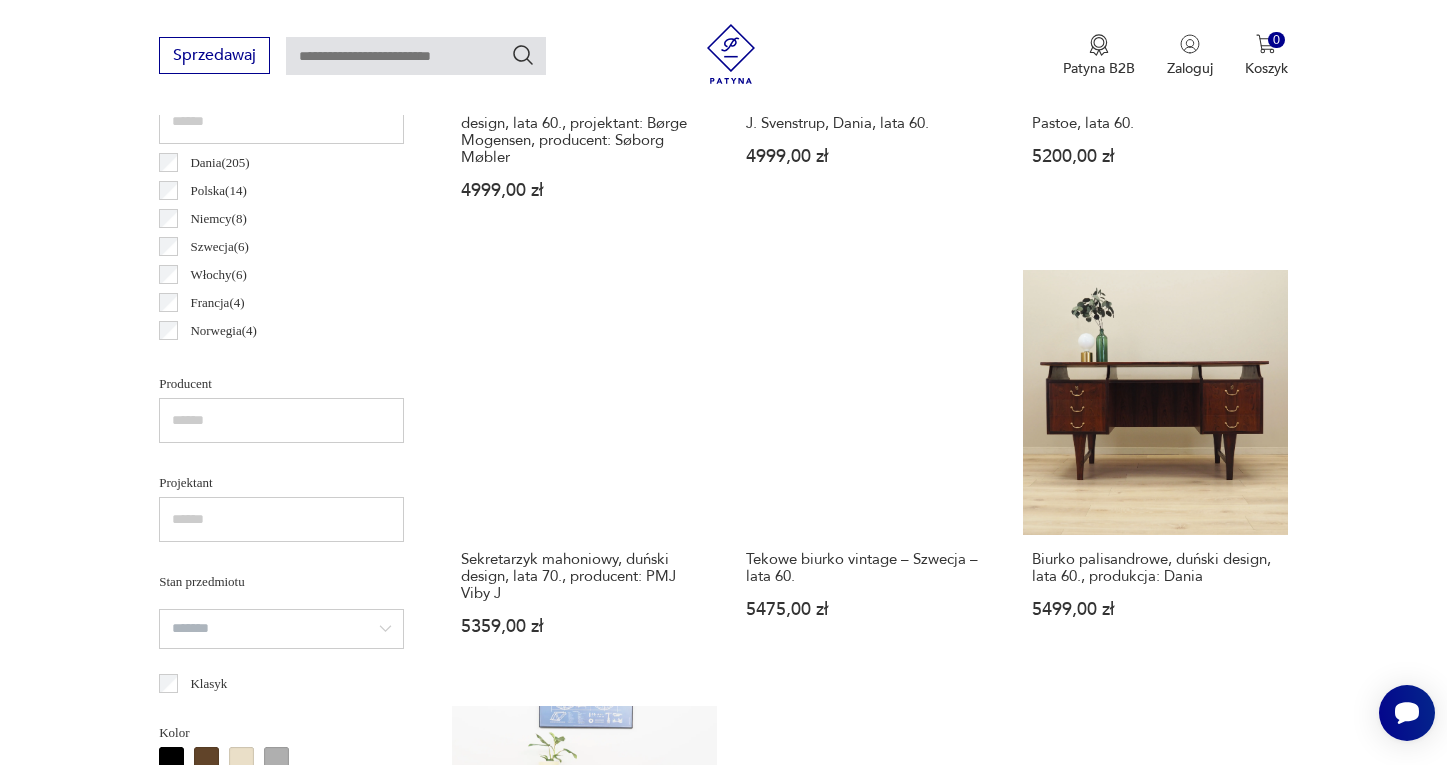 scroll, scrollTop: 1201, scrollLeft: 0, axis: vertical 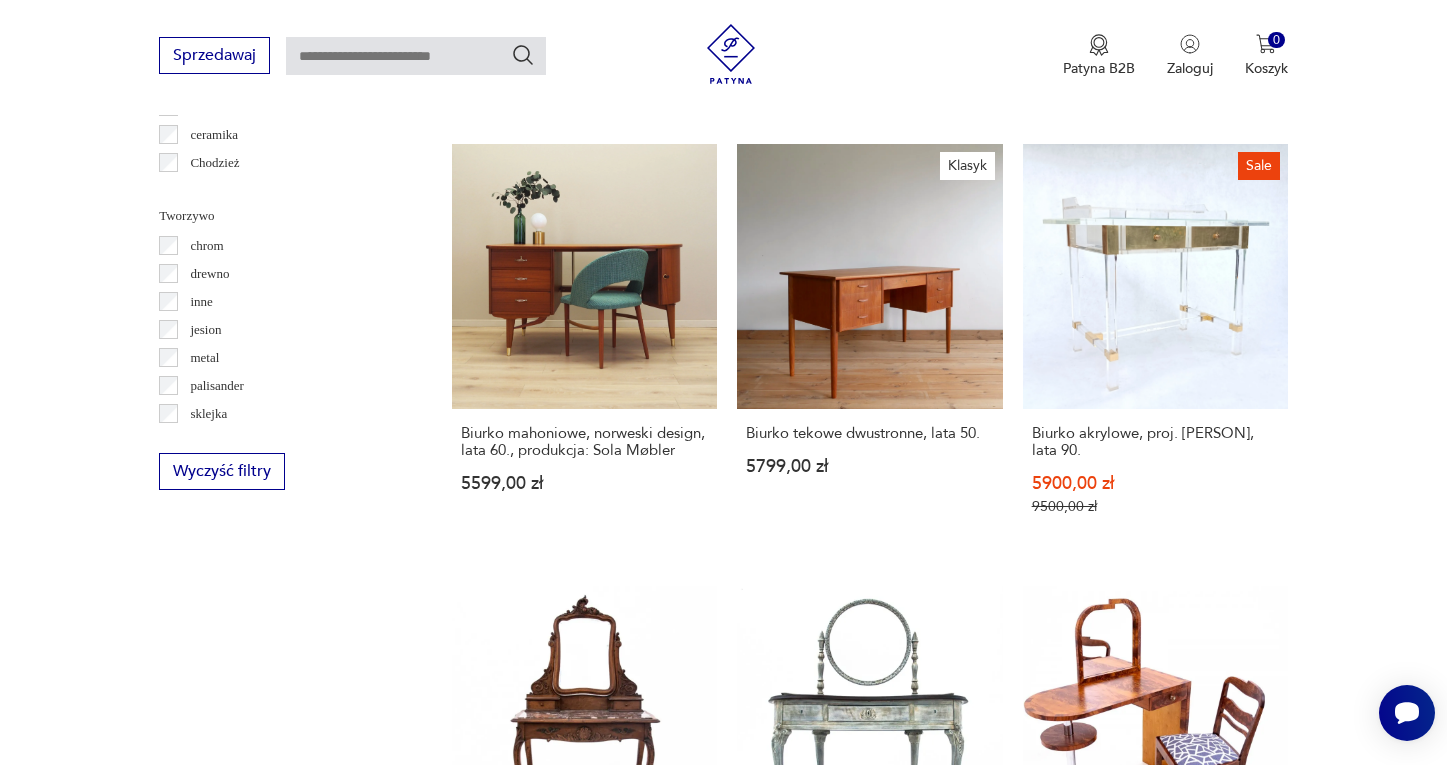 click on "8" at bounding box center [1056, 1463] 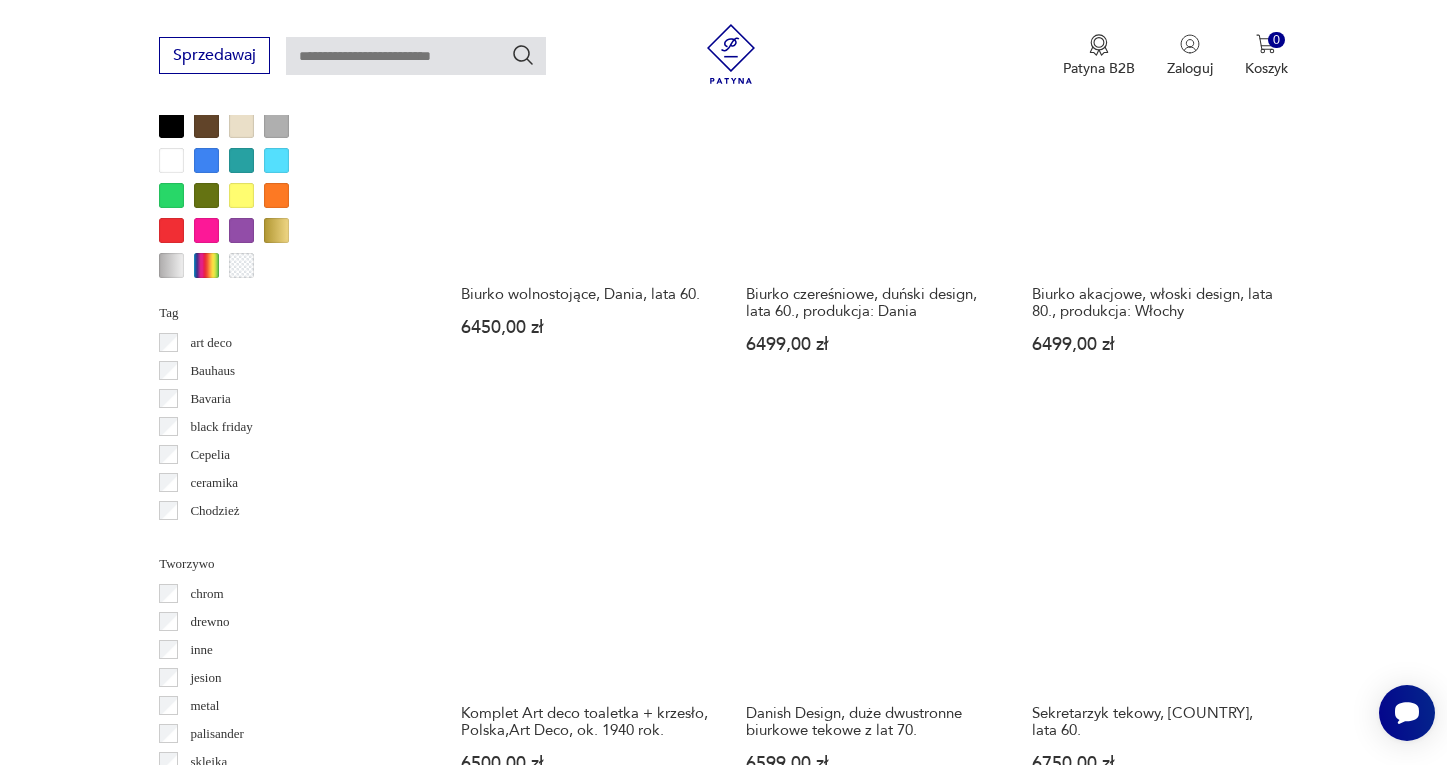 scroll, scrollTop: 2115, scrollLeft: 0, axis: vertical 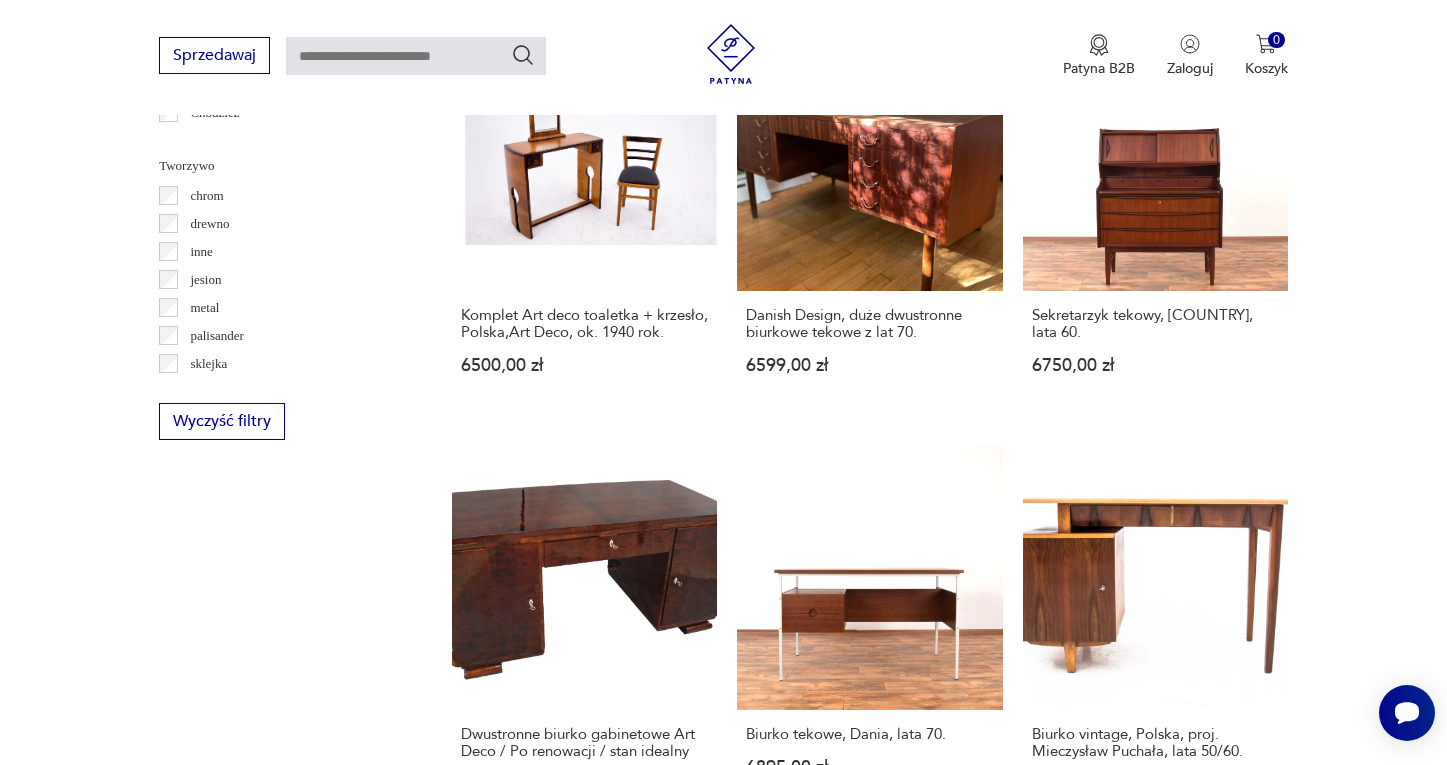 click 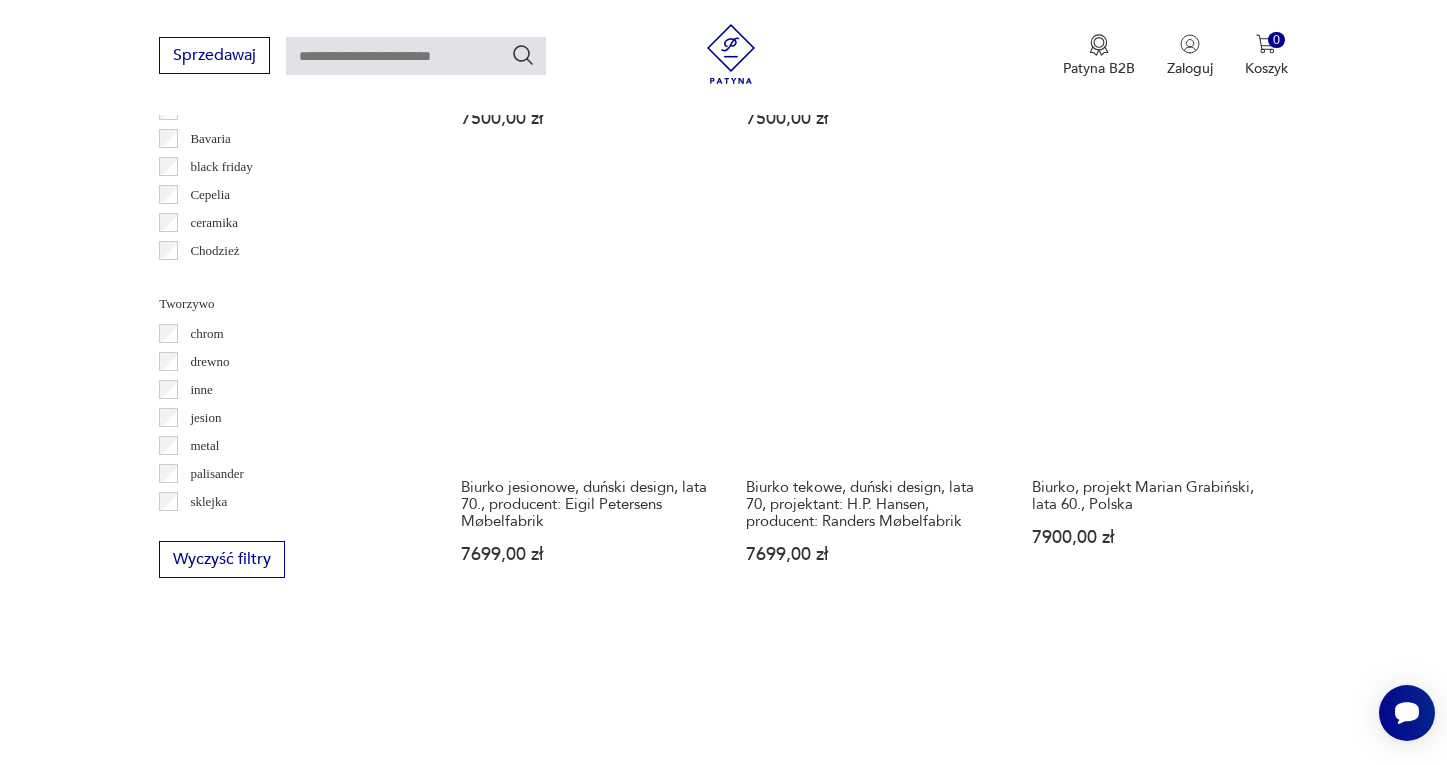 scroll, scrollTop: 1893, scrollLeft: 0, axis: vertical 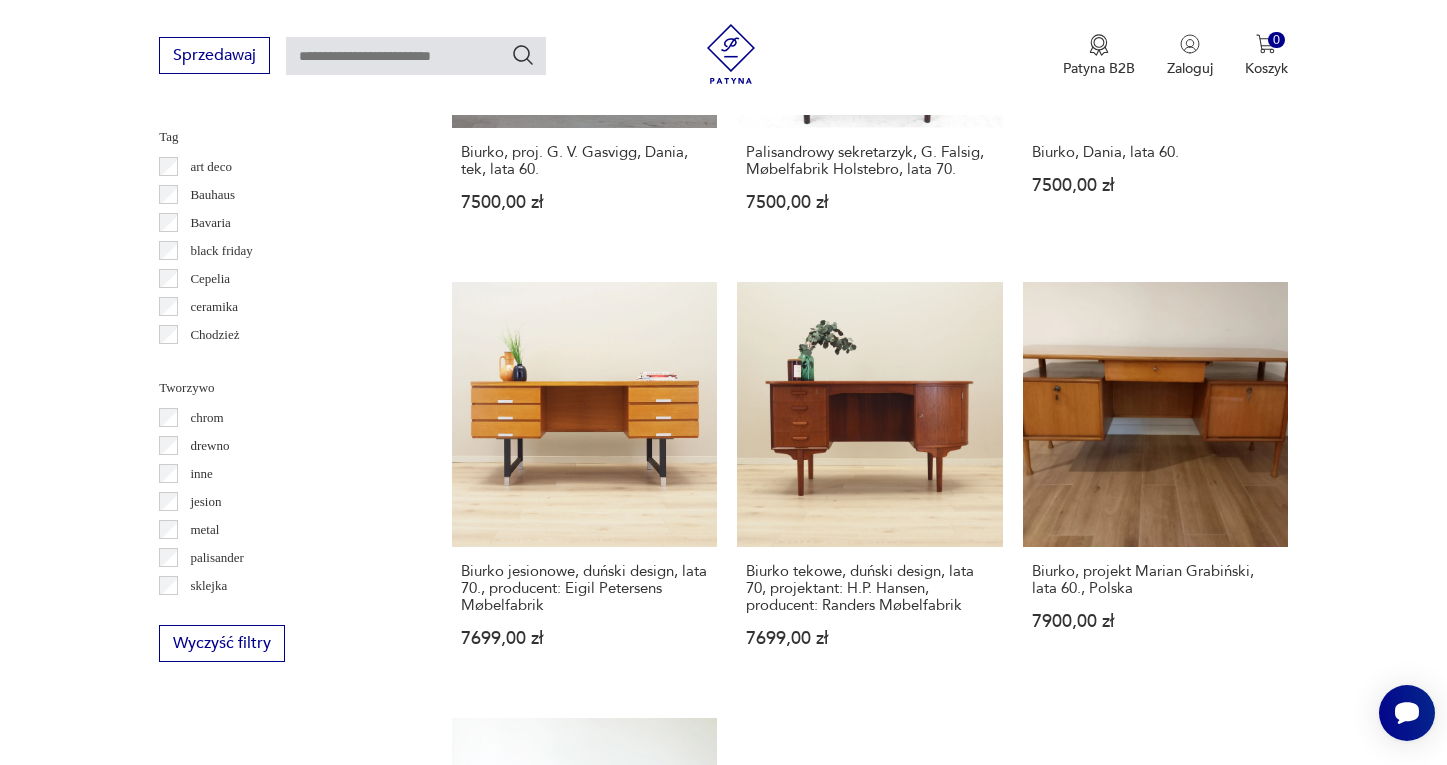 click at bounding box center (1224, 1612) 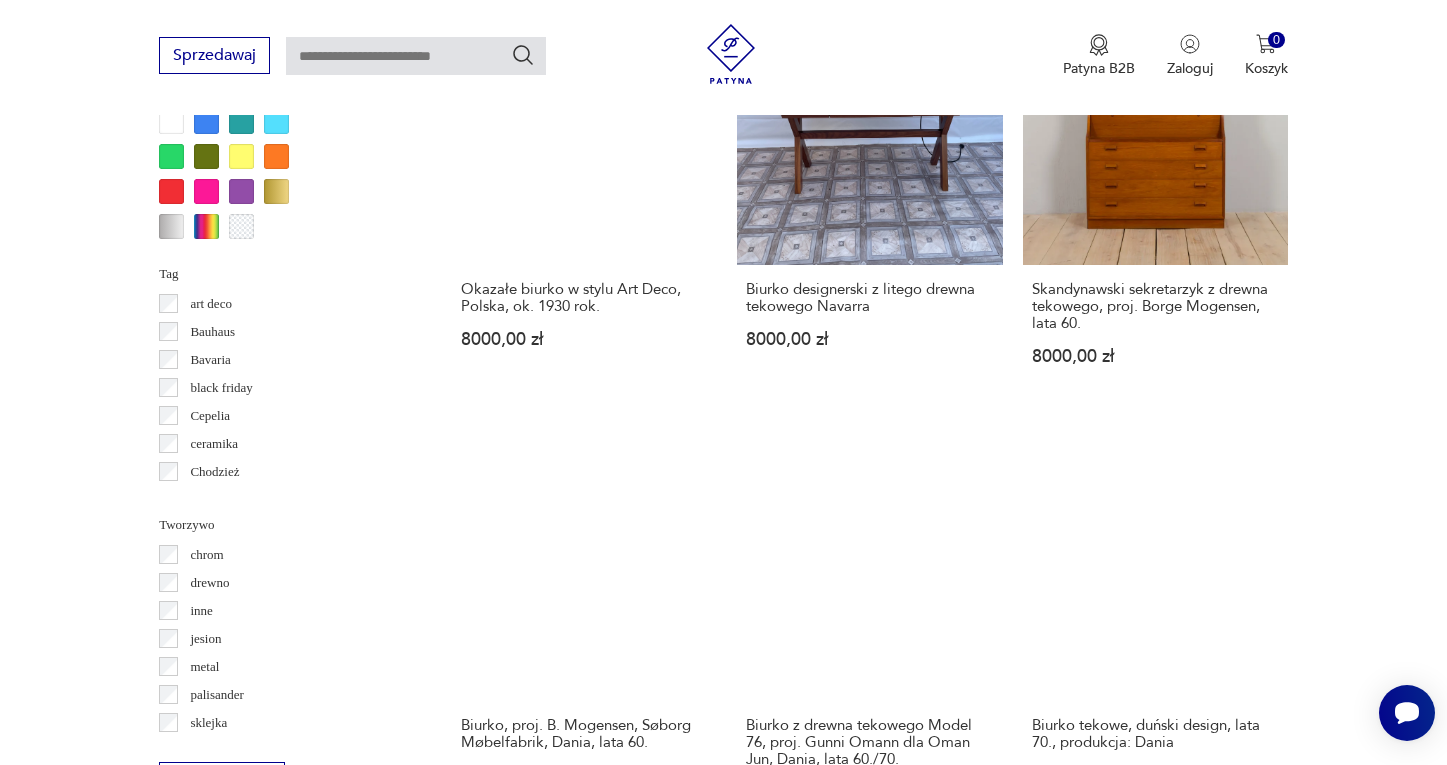scroll, scrollTop: 1784, scrollLeft: 0, axis: vertical 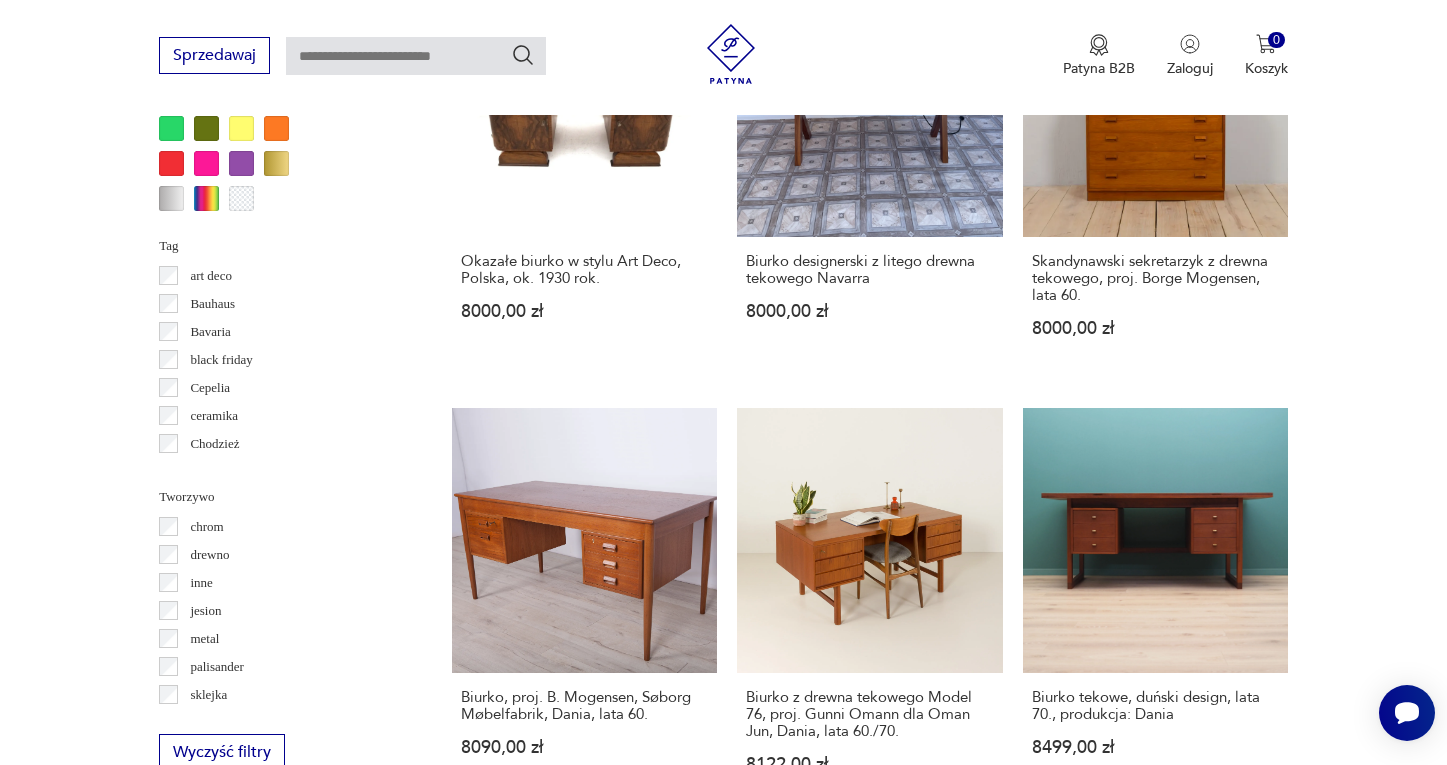 click at bounding box center [1224, 1744] 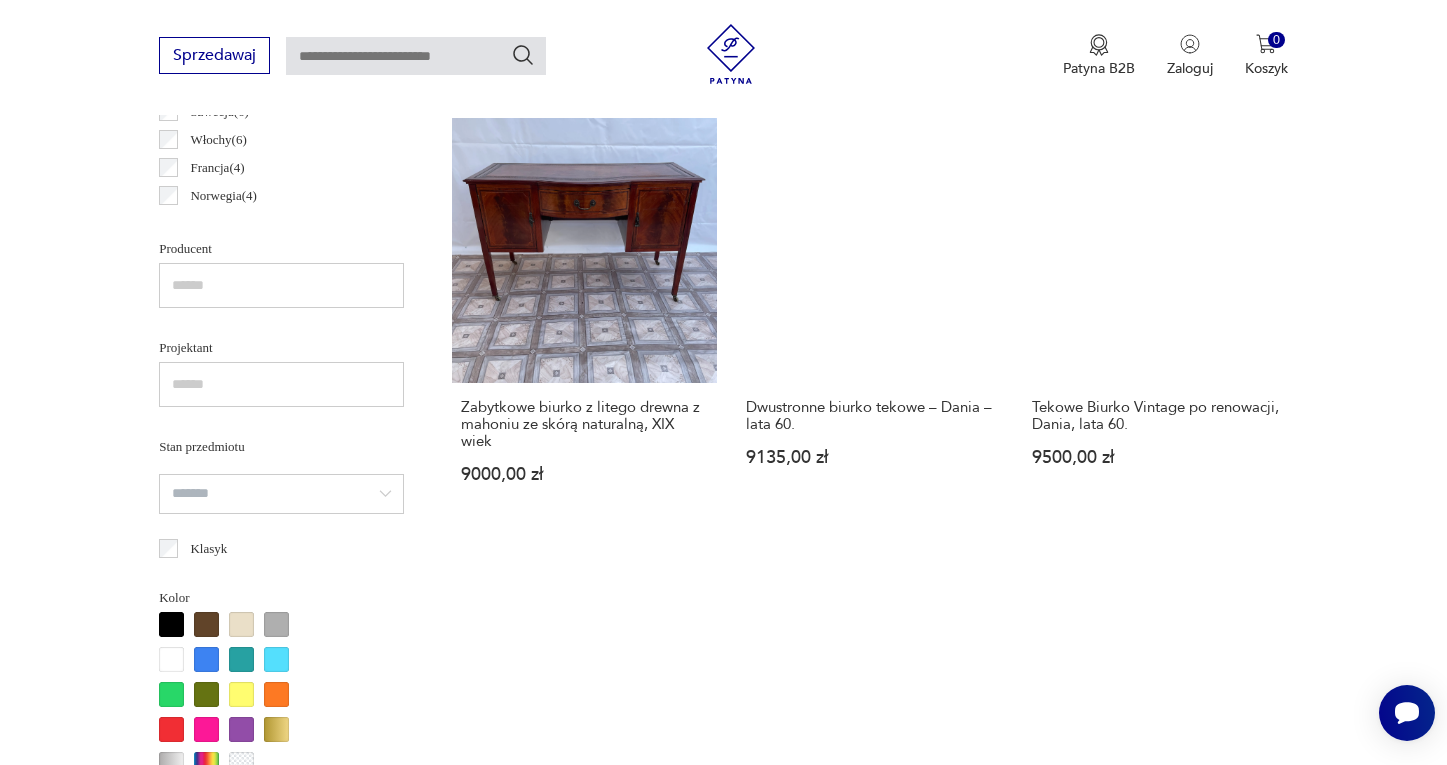 scroll, scrollTop: 1627, scrollLeft: 0, axis: vertical 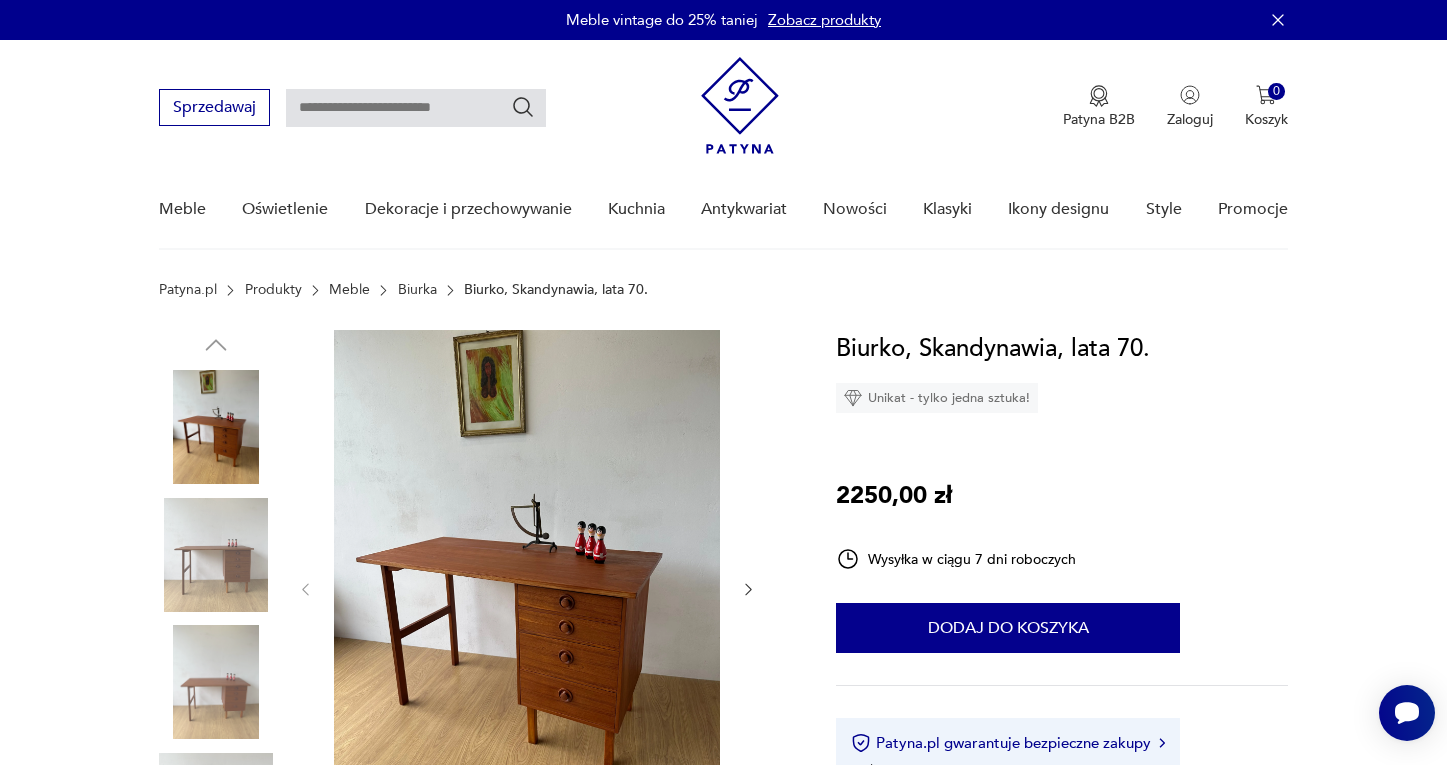 click at bounding box center [473, 620] 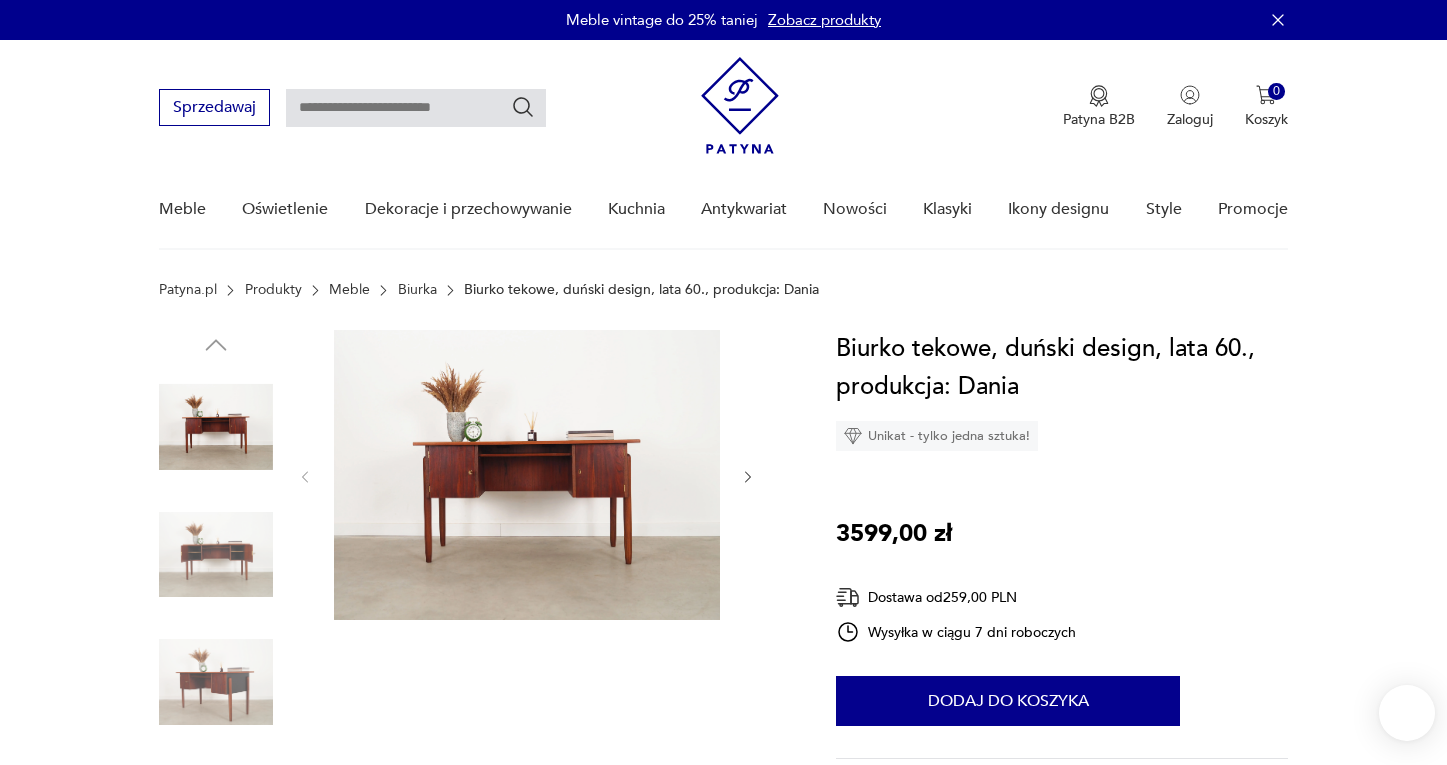 scroll, scrollTop: 0, scrollLeft: 0, axis: both 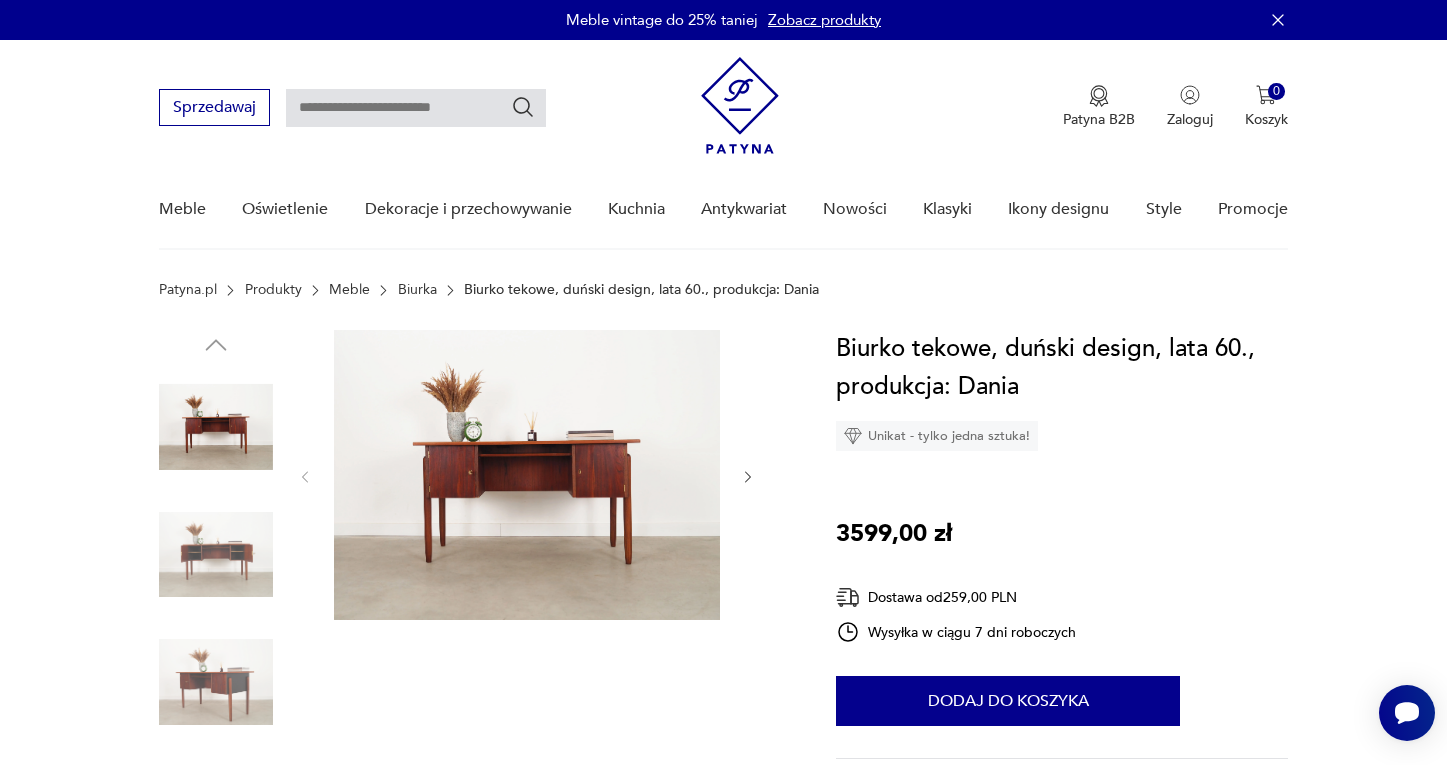 click at bounding box center (527, 475) 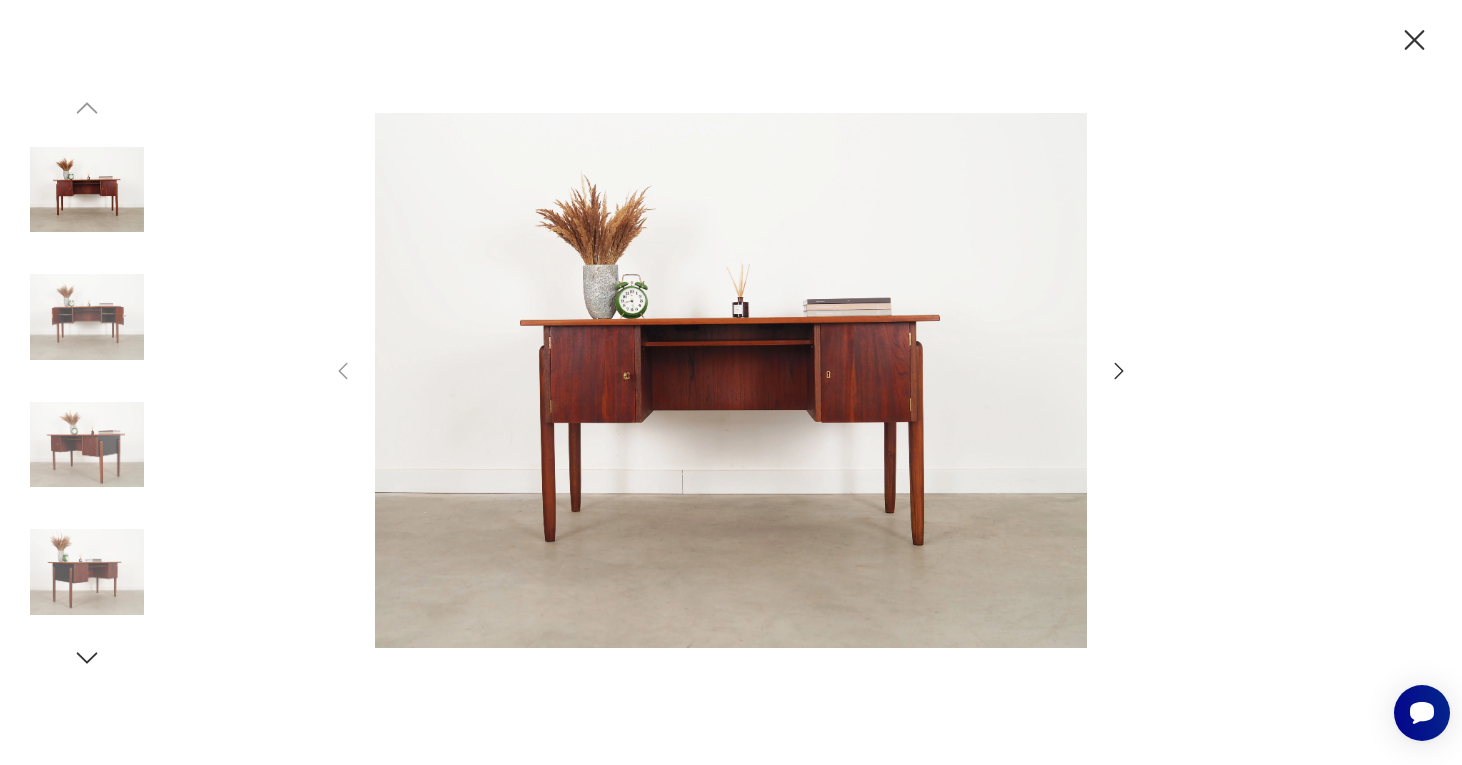 click 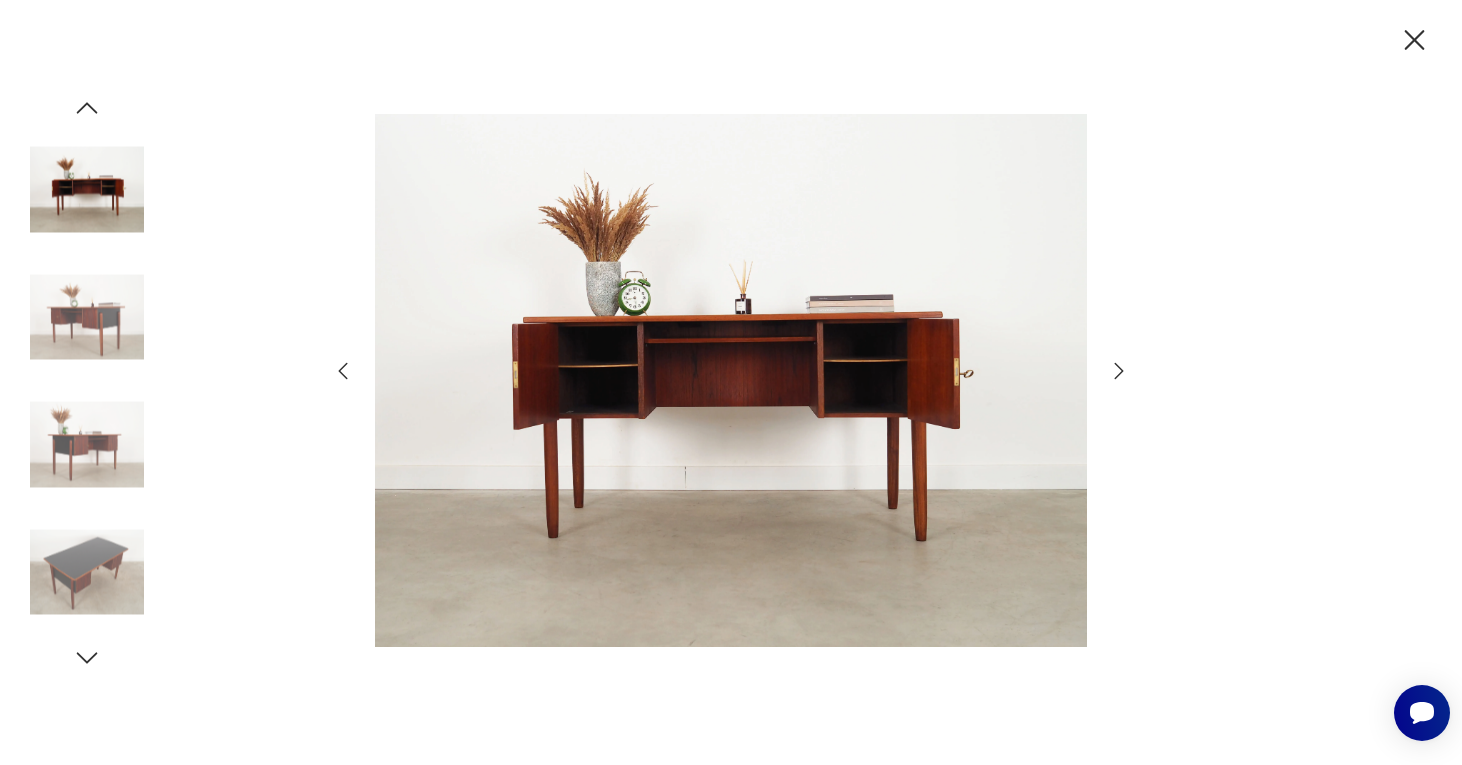 click 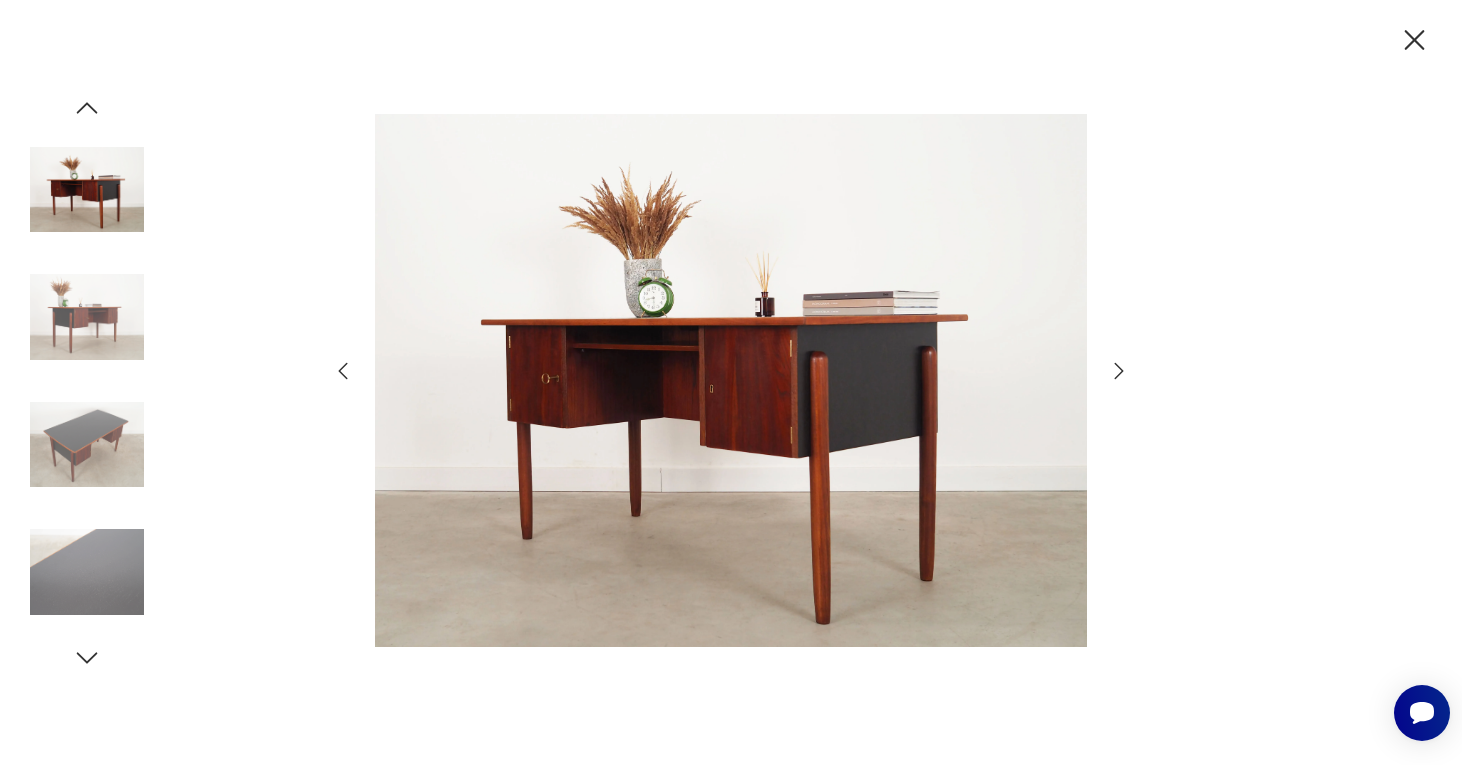 click 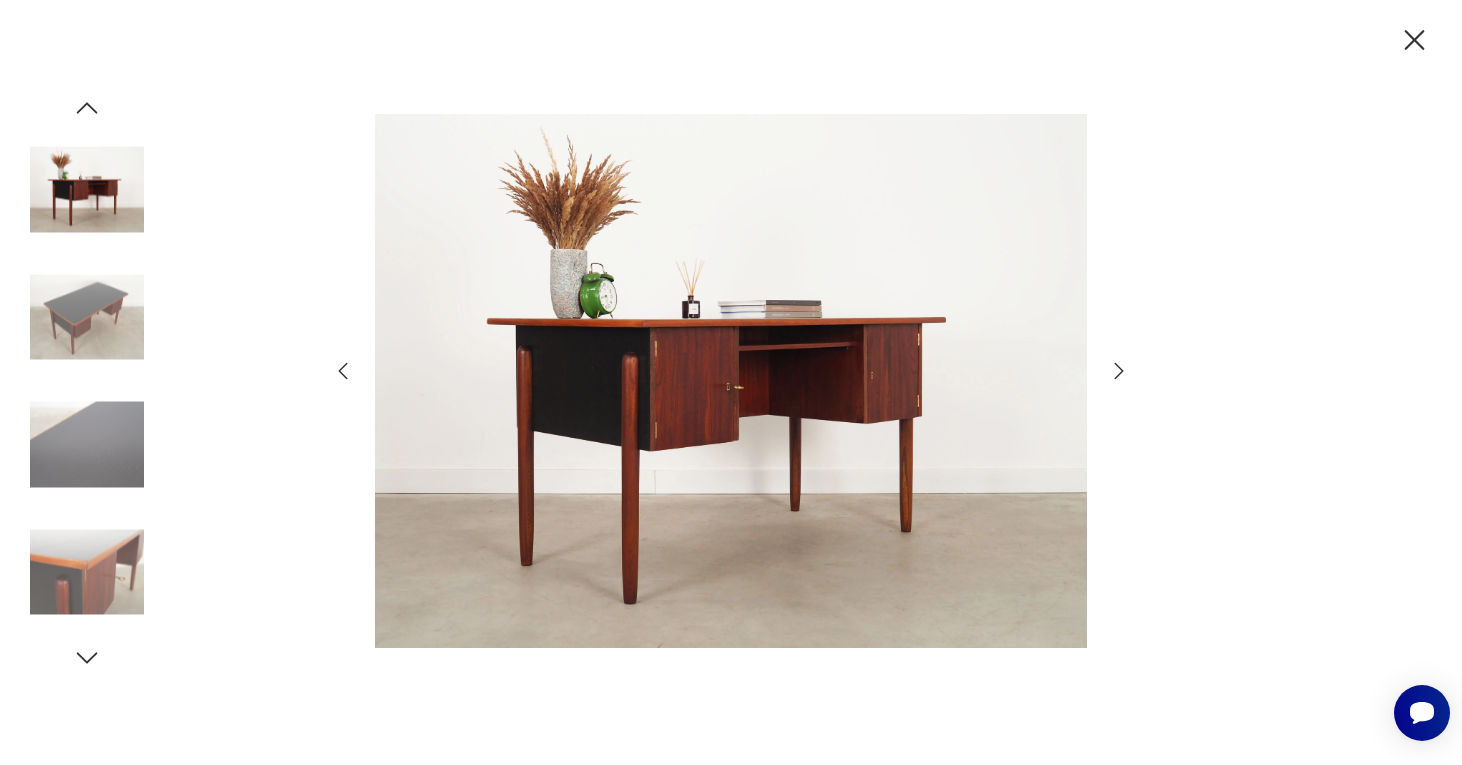 click 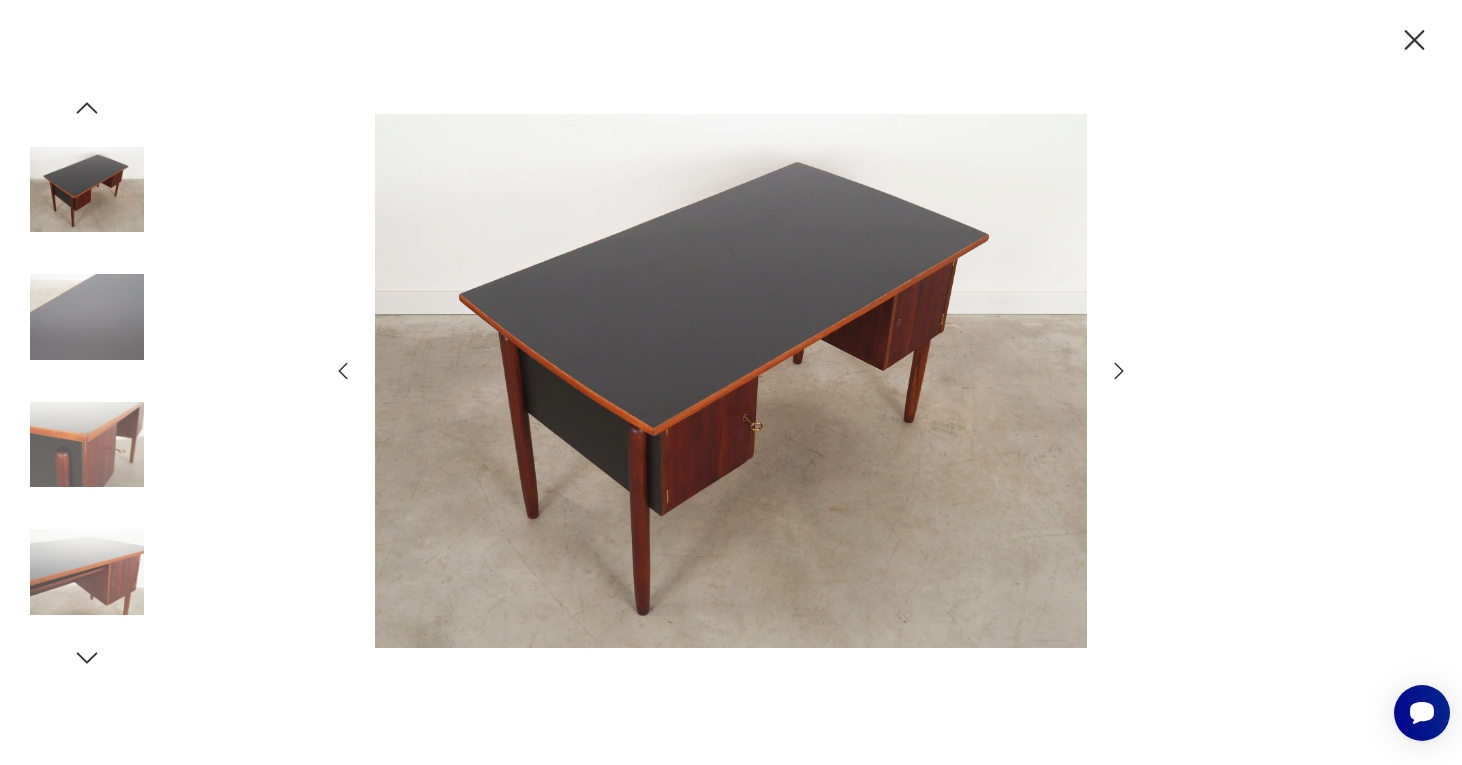 click 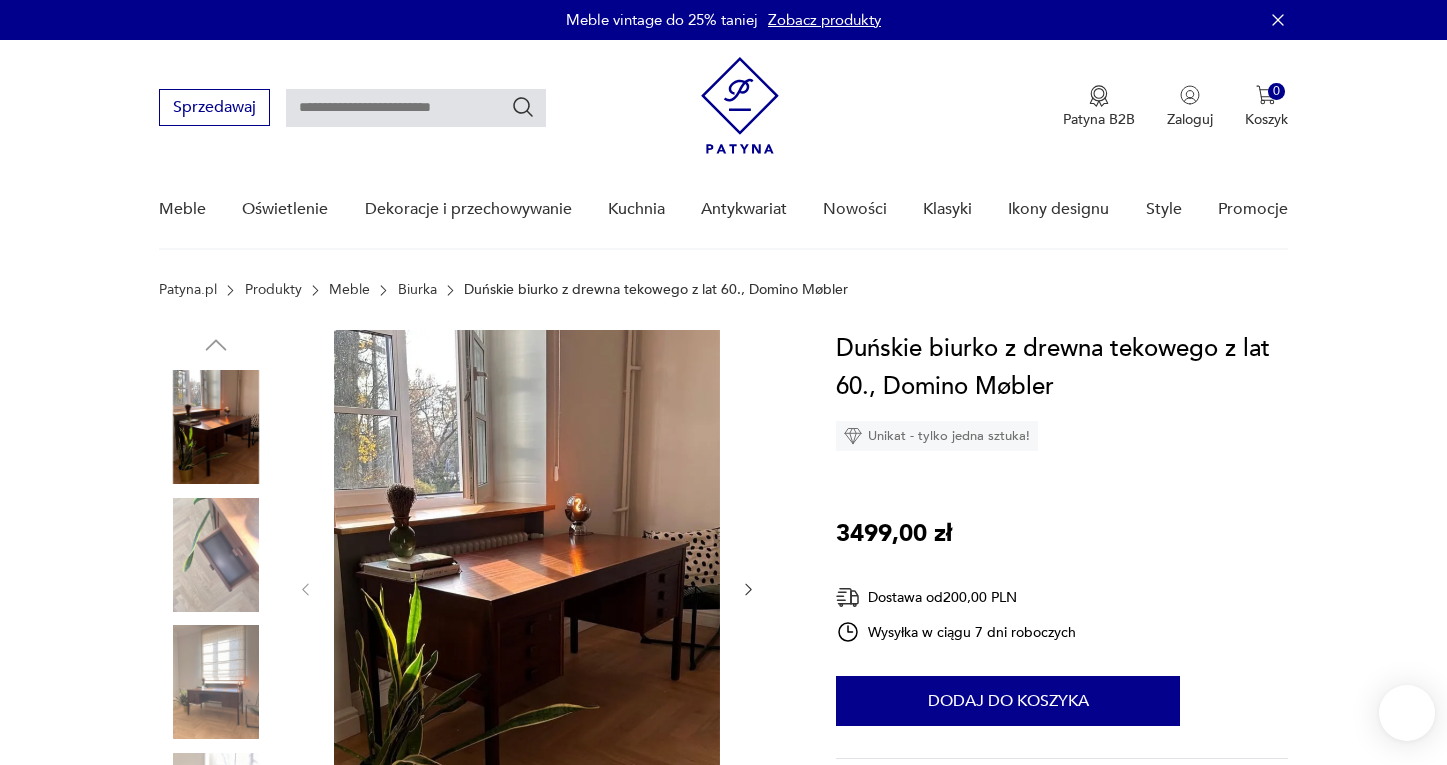 scroll, scrollTop: 0, scrollLeft: 0, axis: both 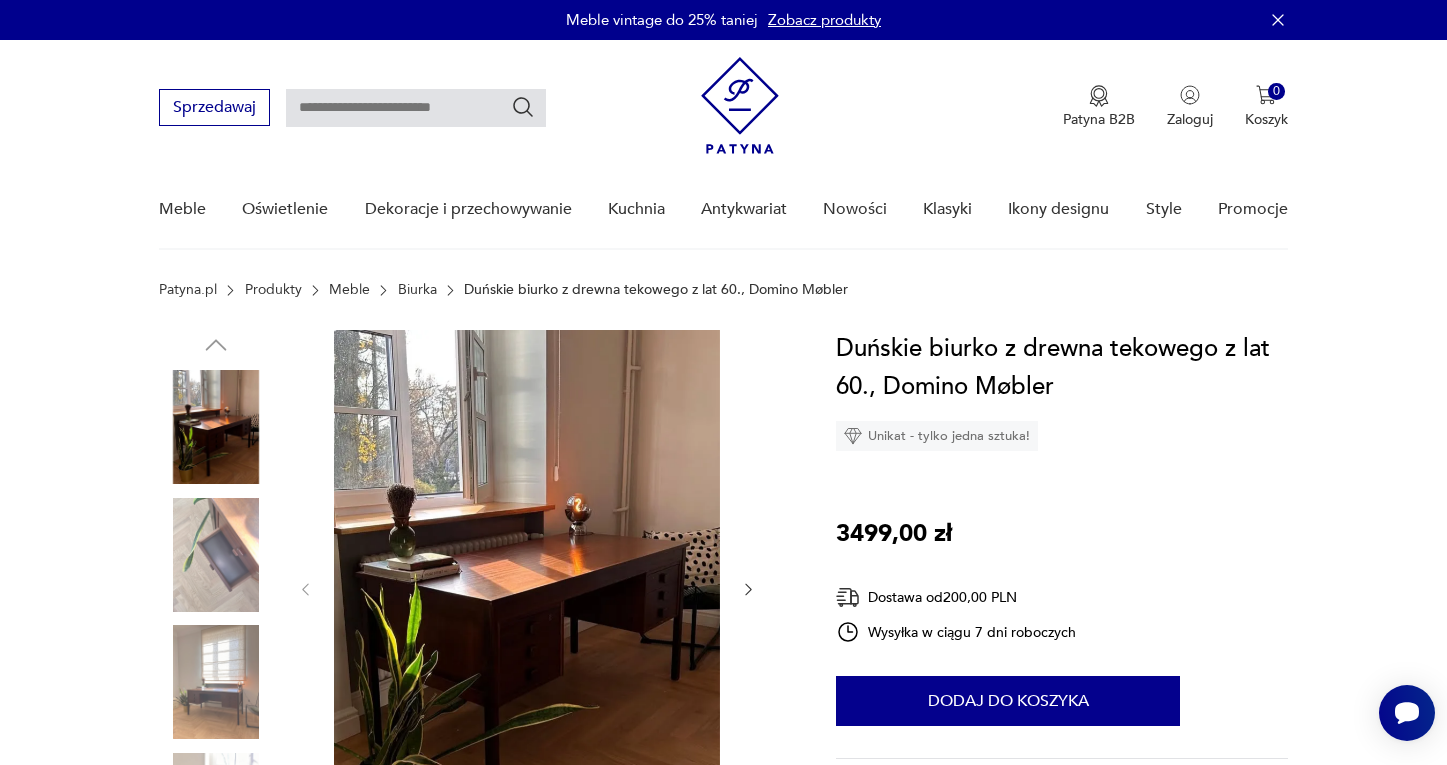 click at bounding box center [527, 587] 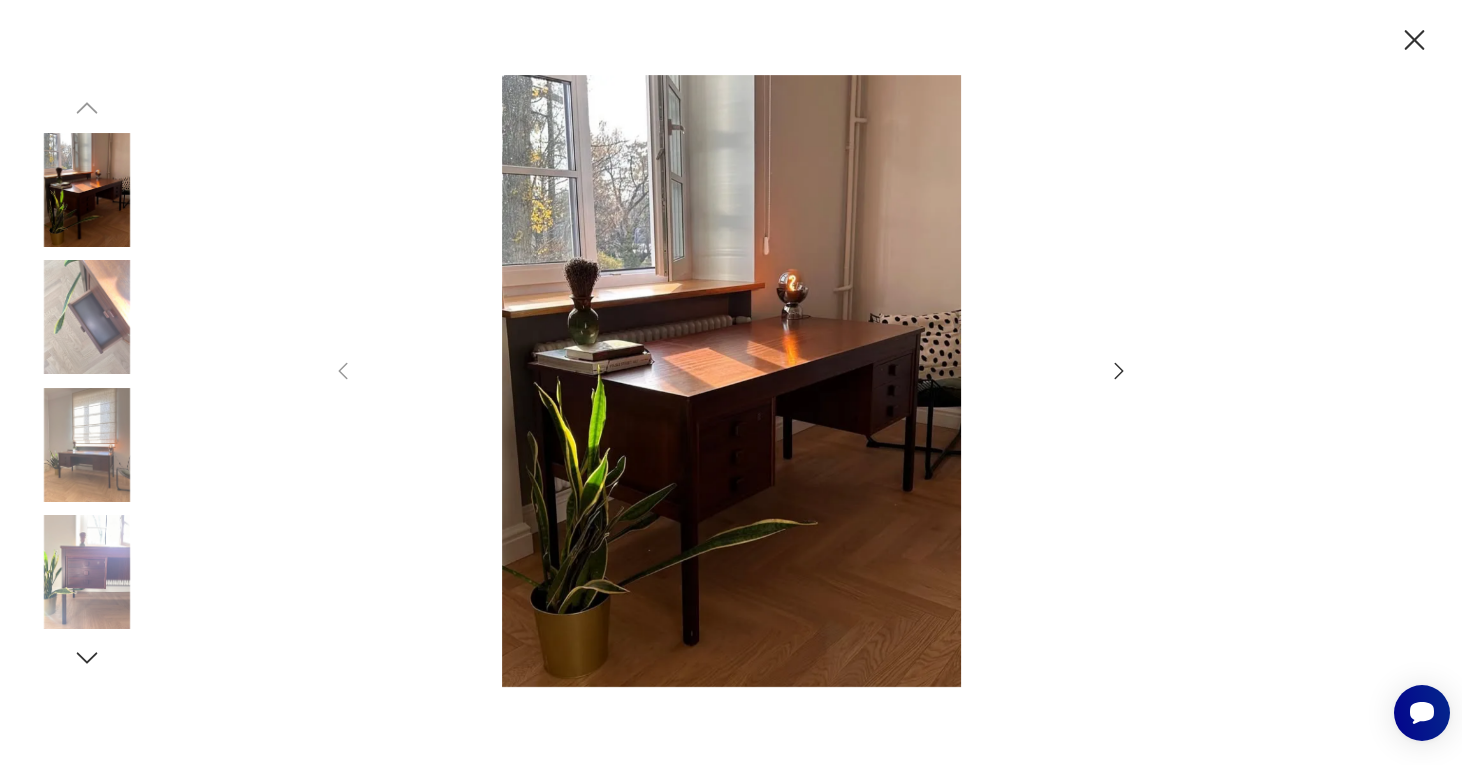 click 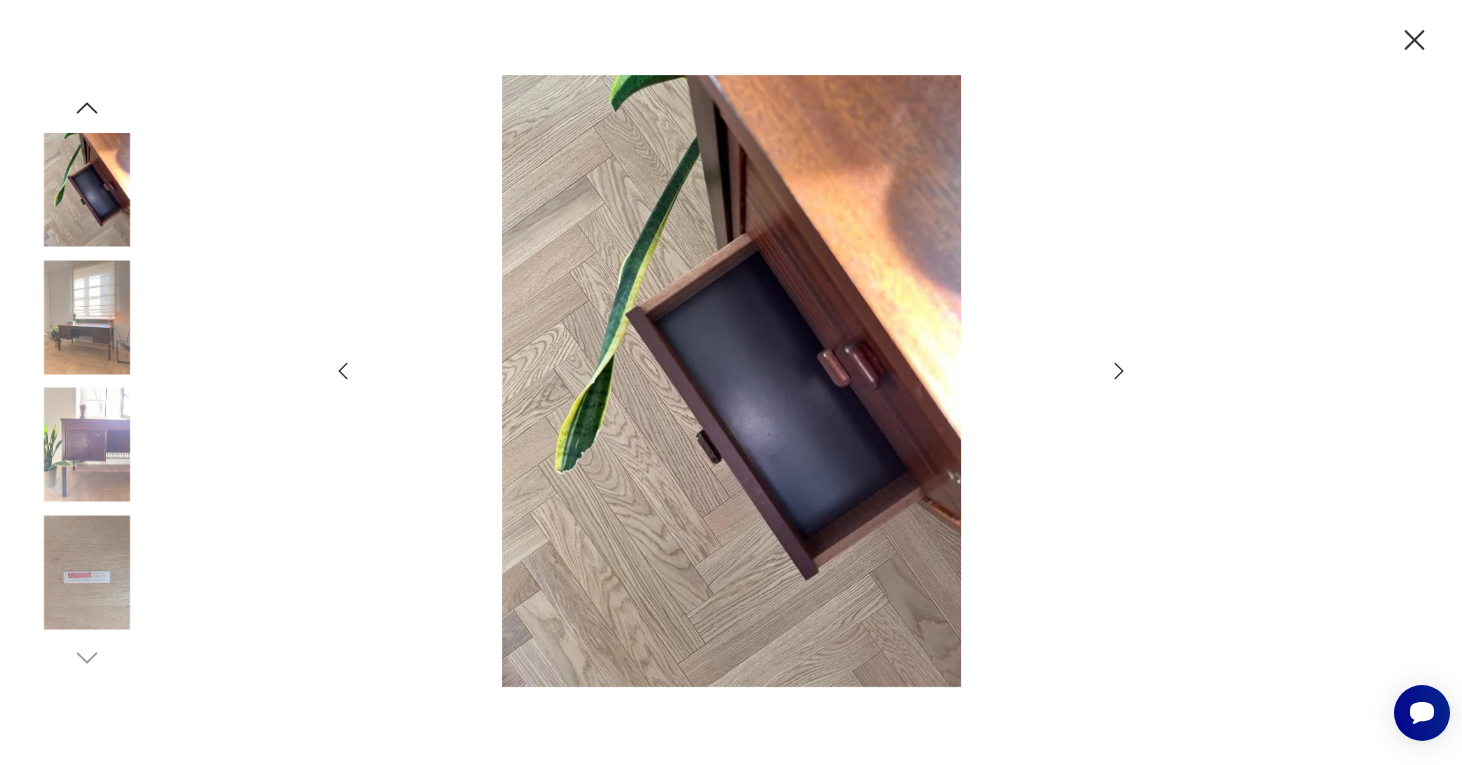 click 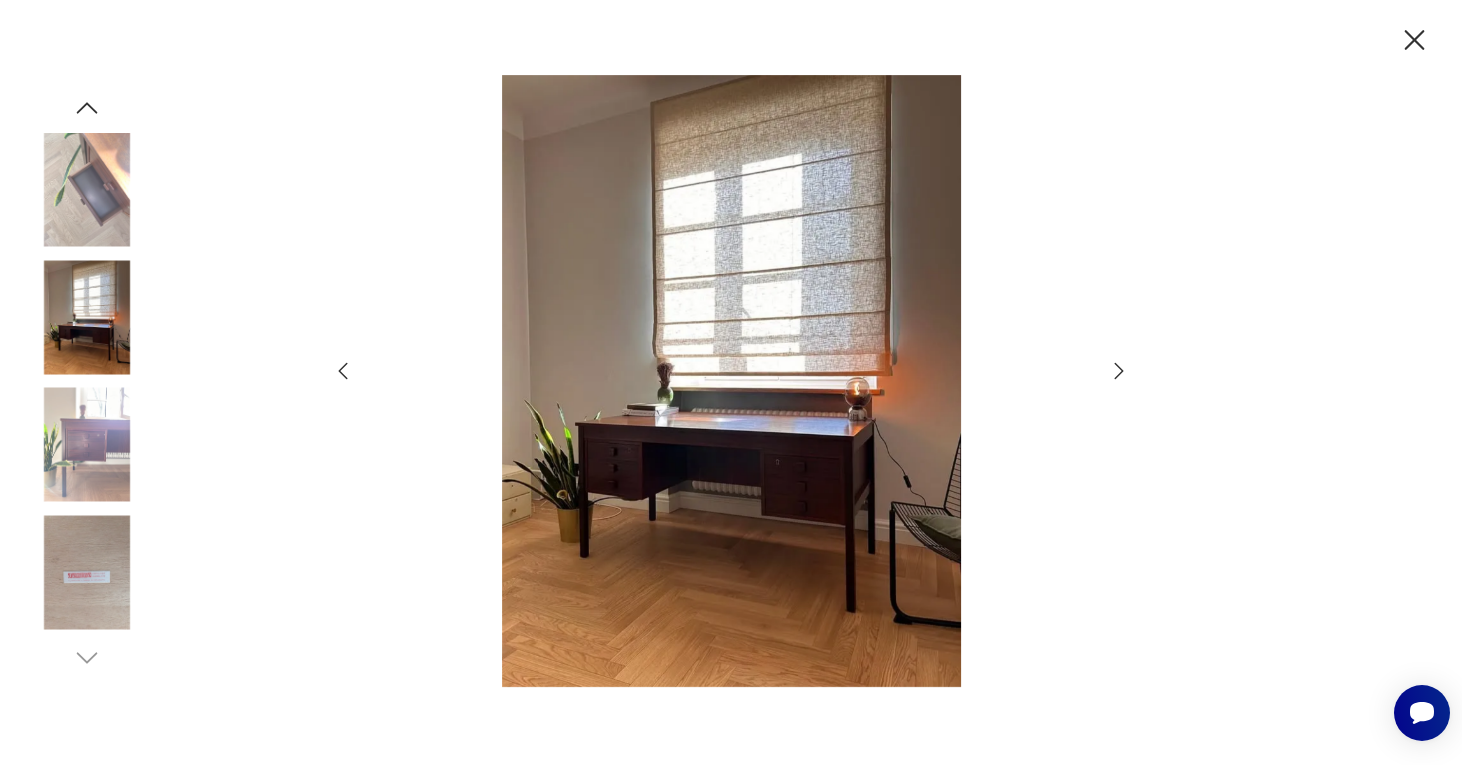 click 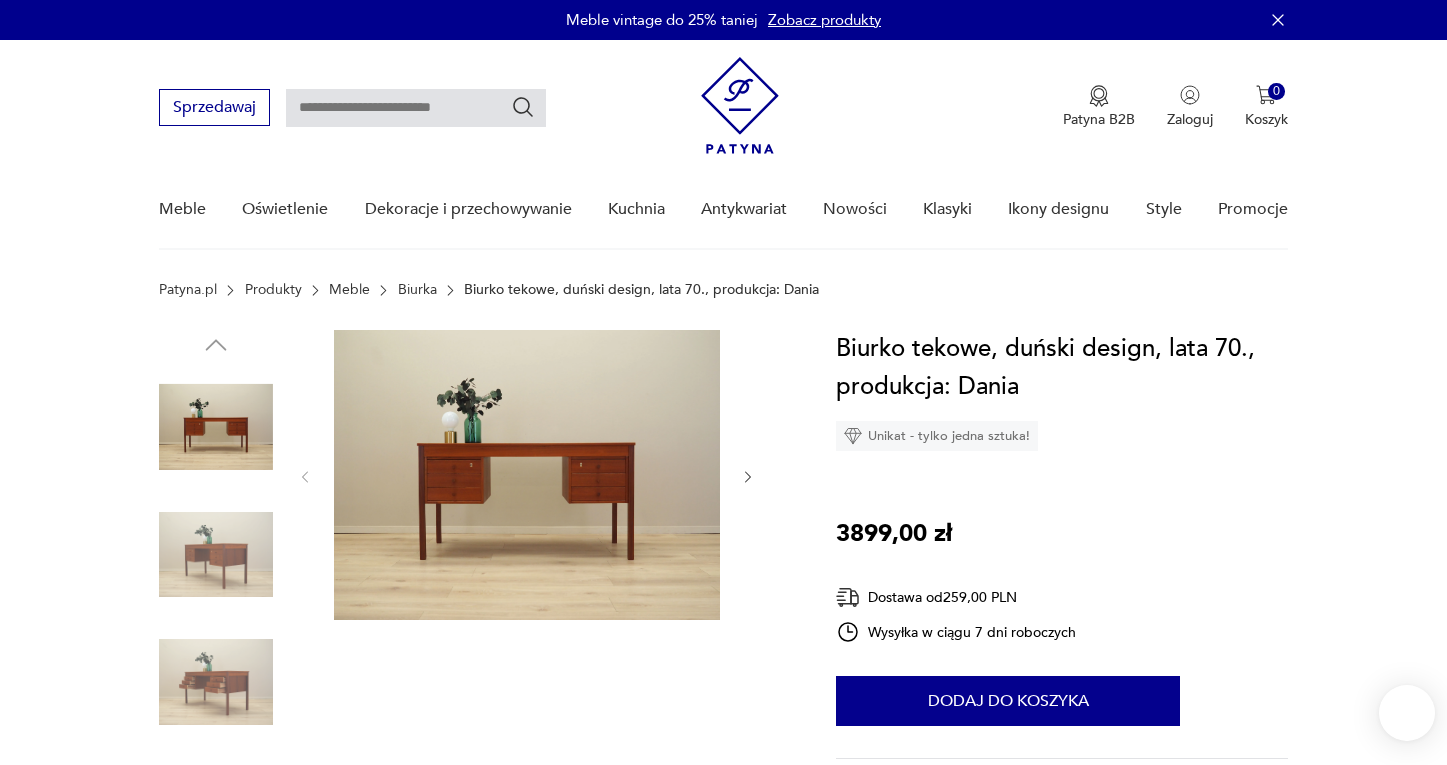 scroll, scrollTop: 0, scrollLeft: 0, axis: both 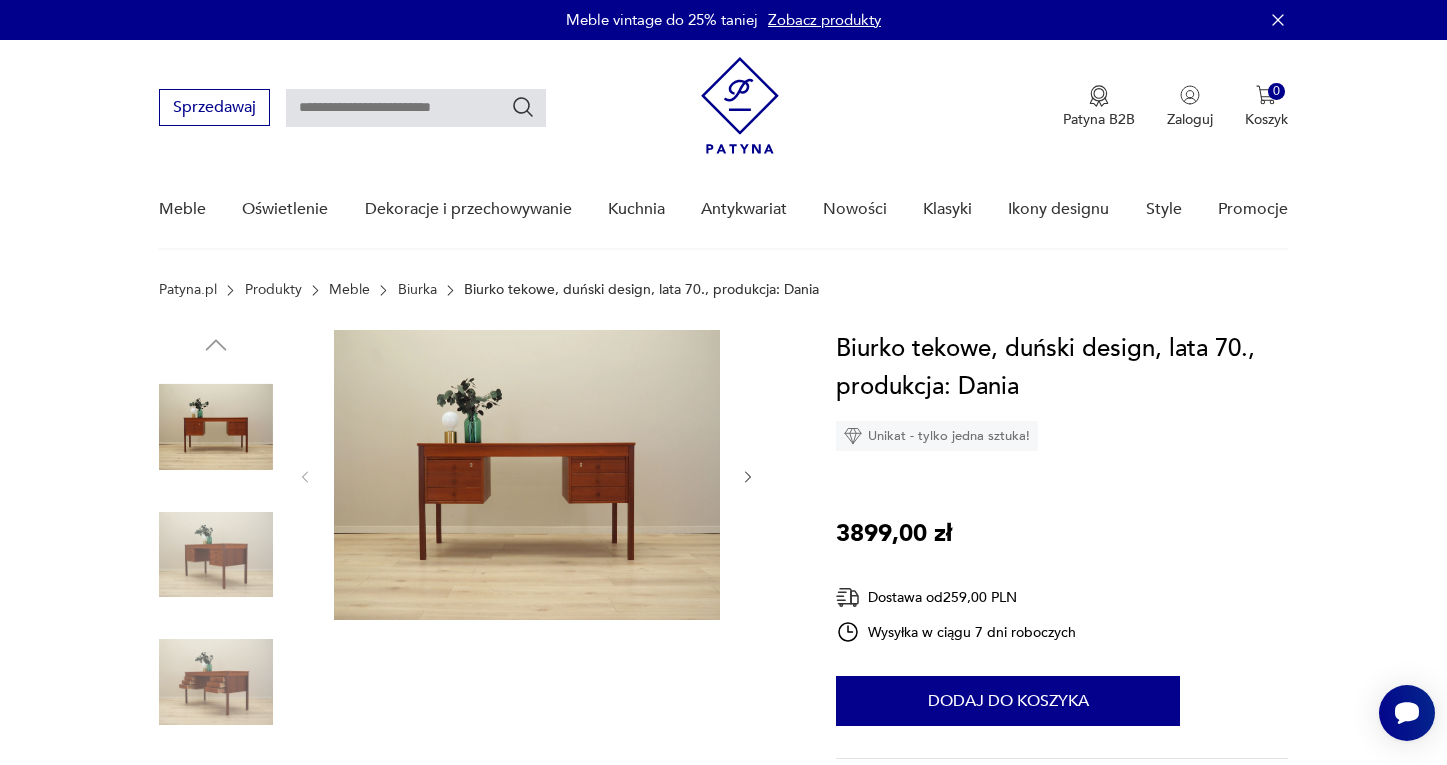 click 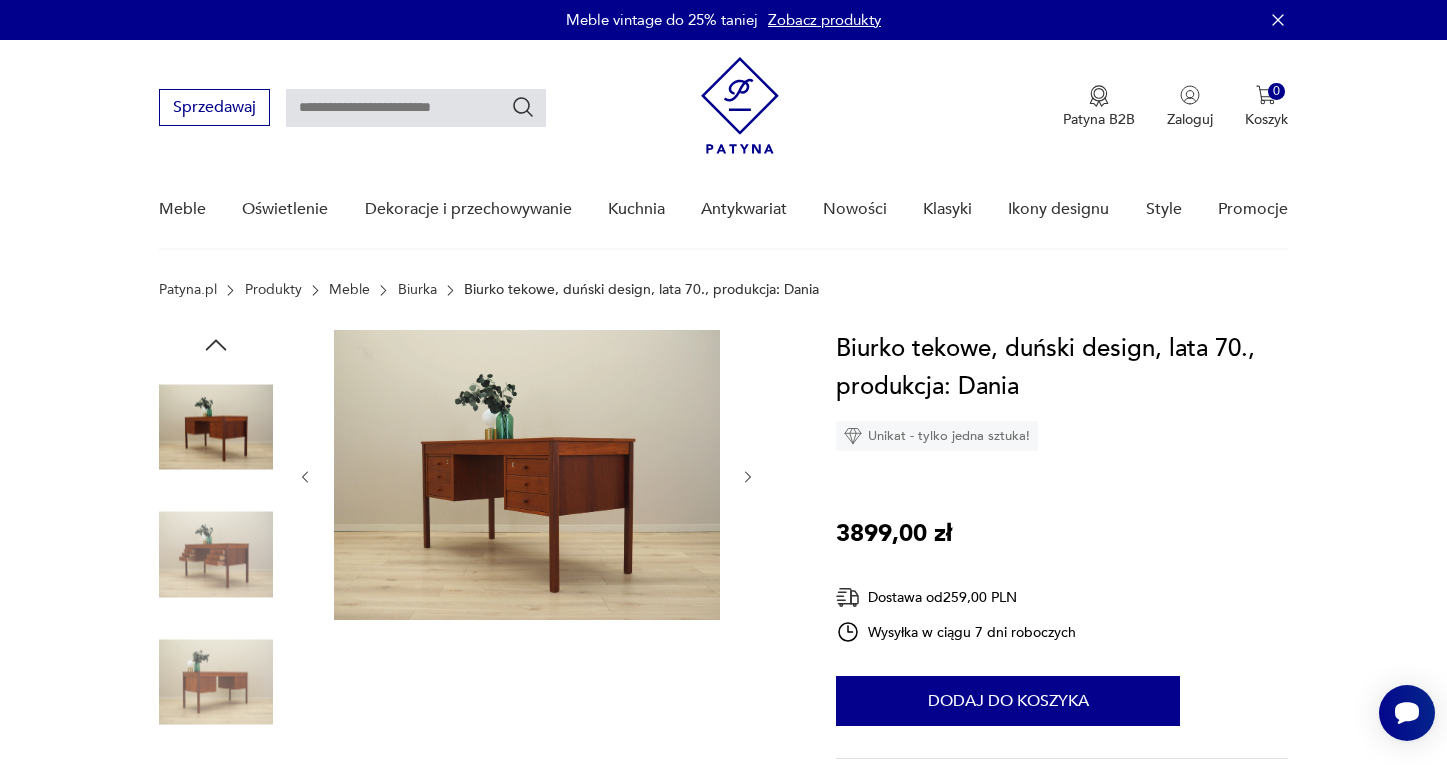 click 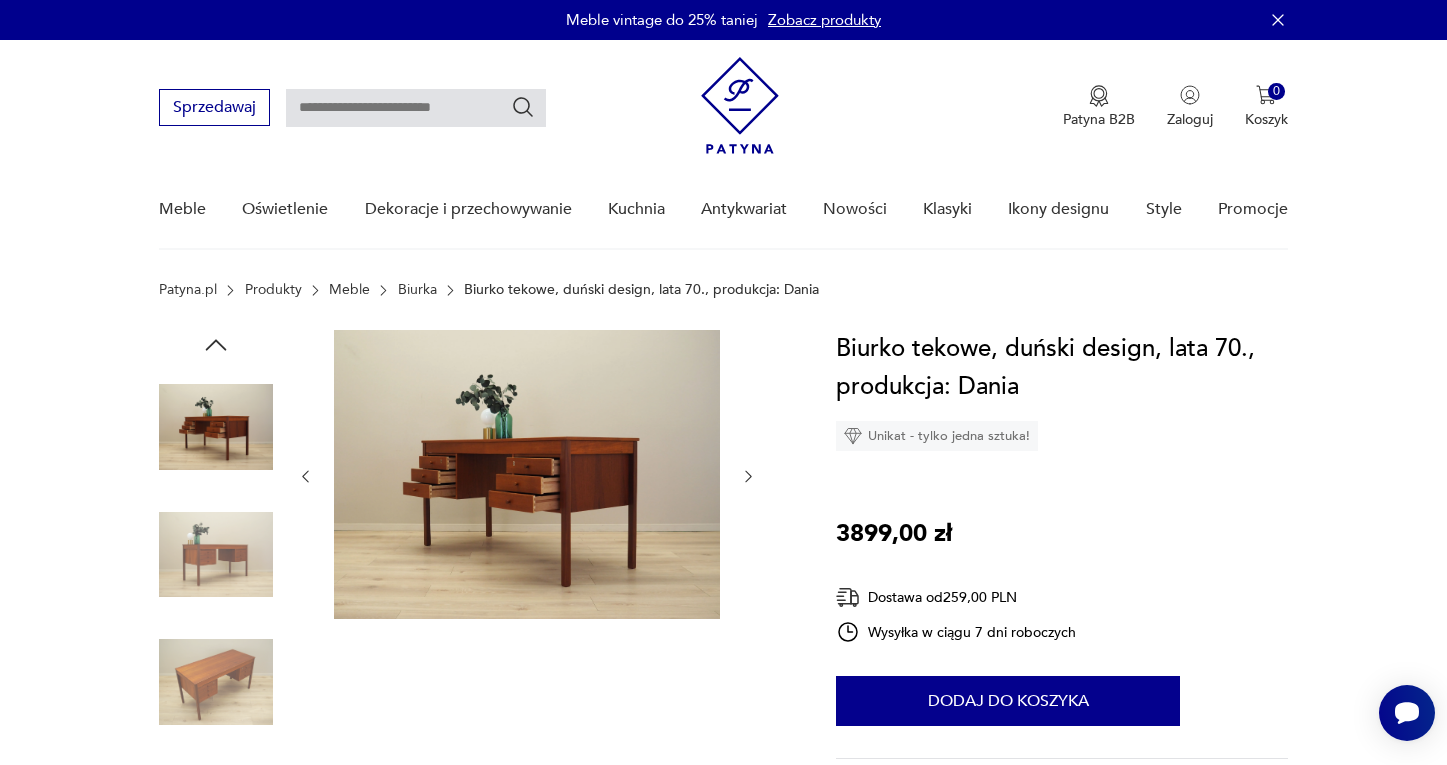 click 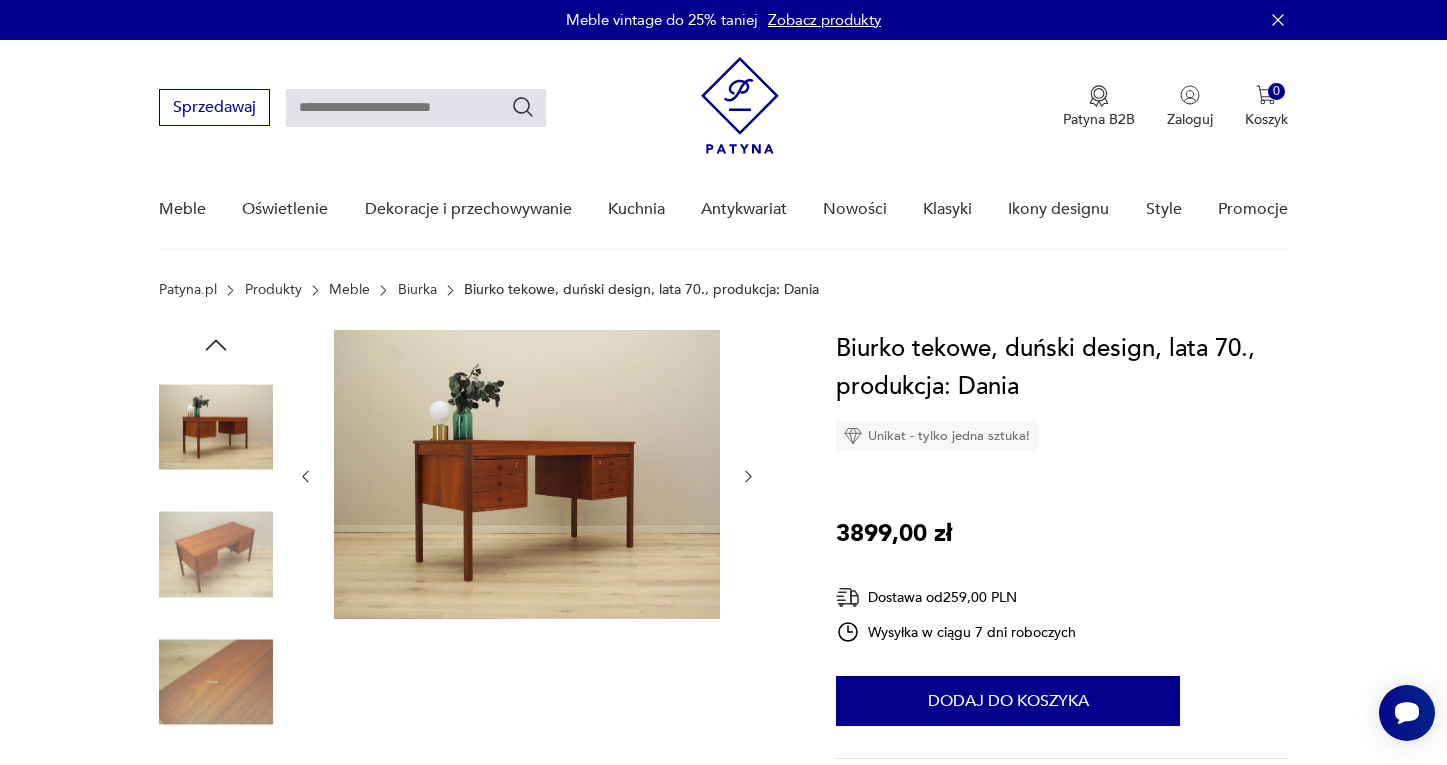 click 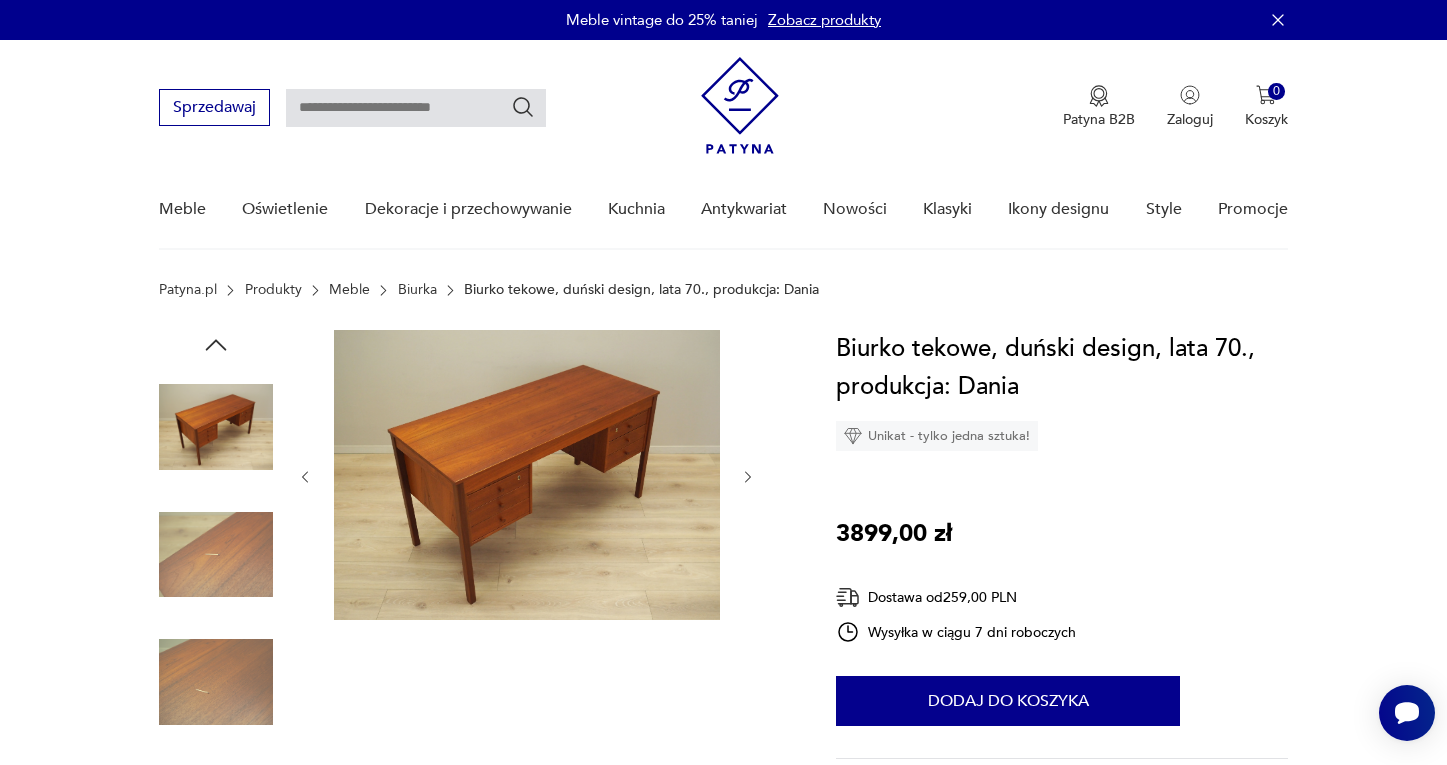 click 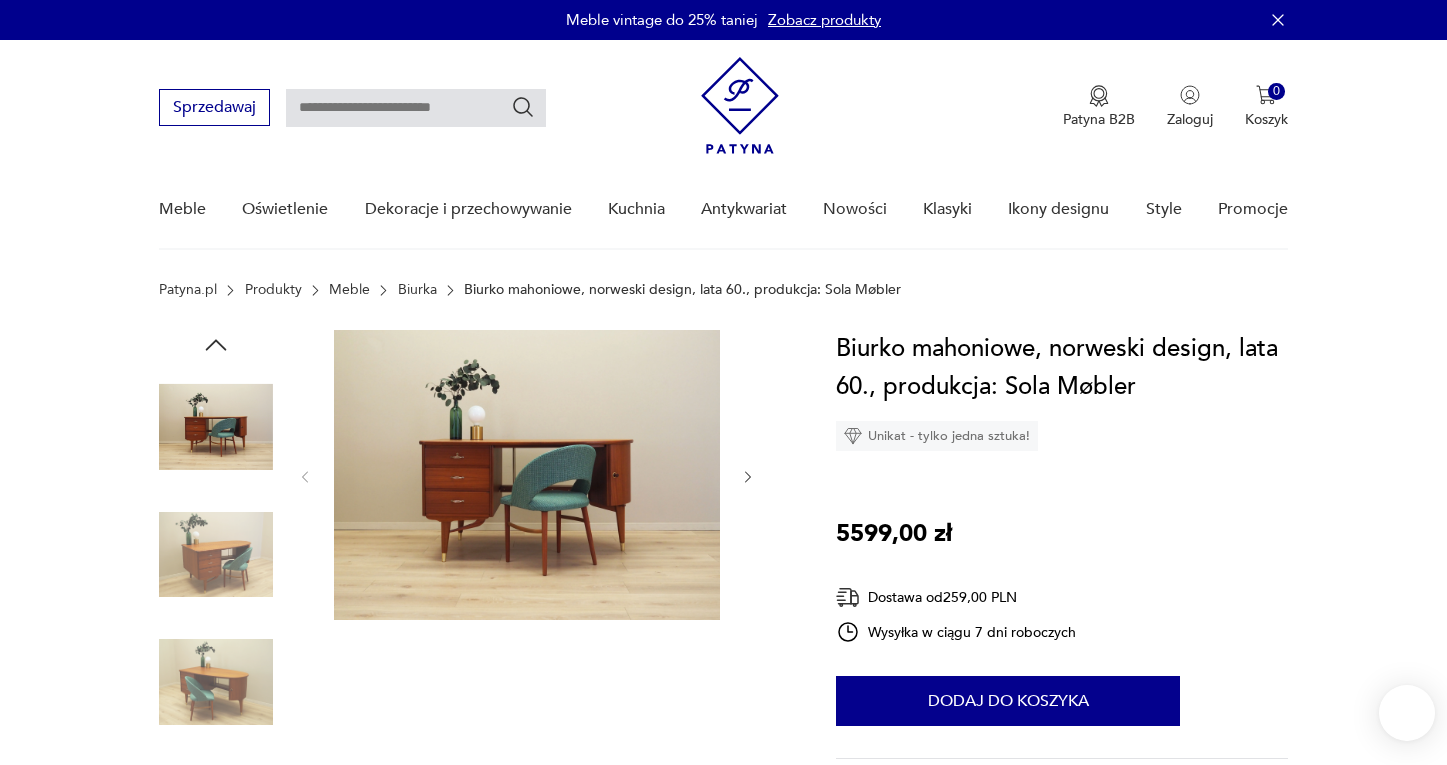 scroll, scrollTop: 0, scrollLeft: 0, axis: both 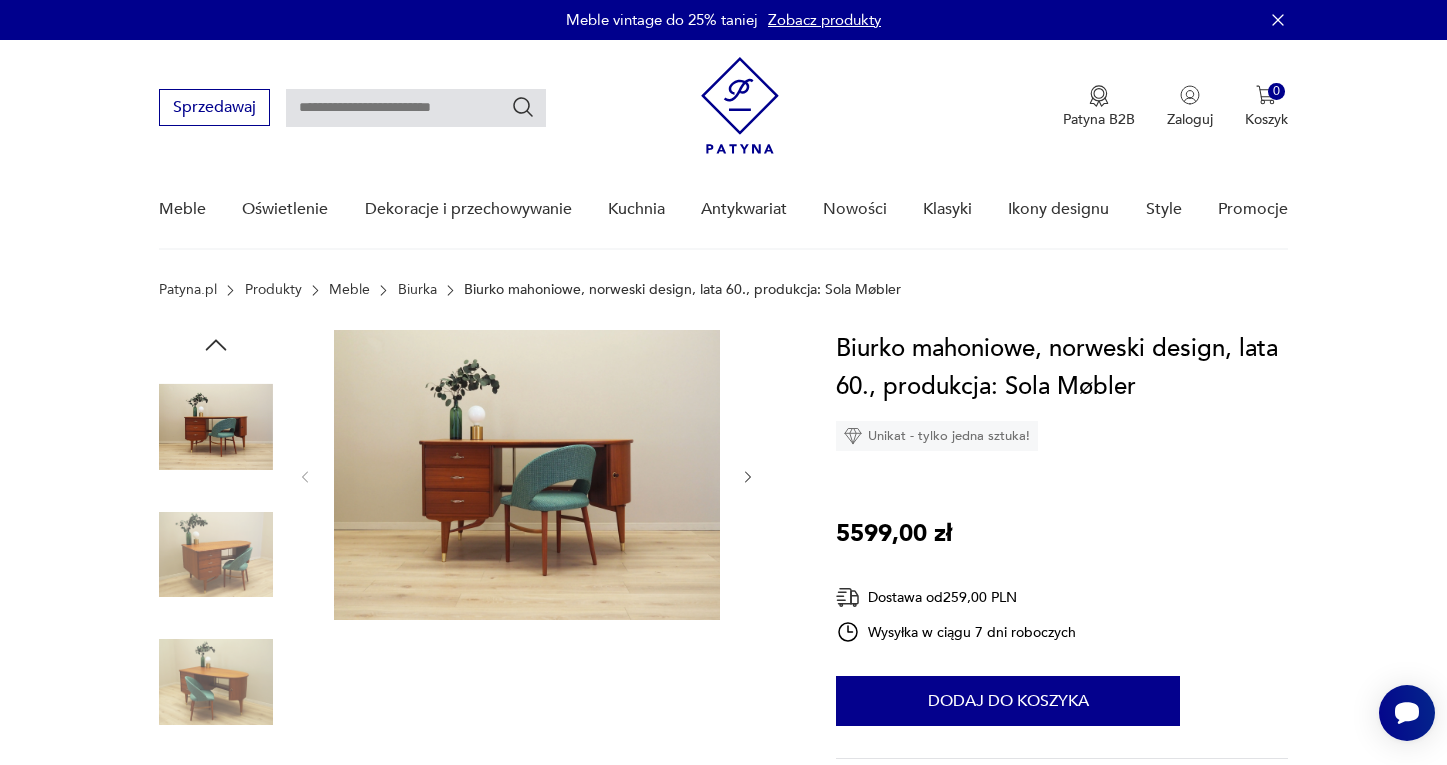 click at bounding box center [527, 475] 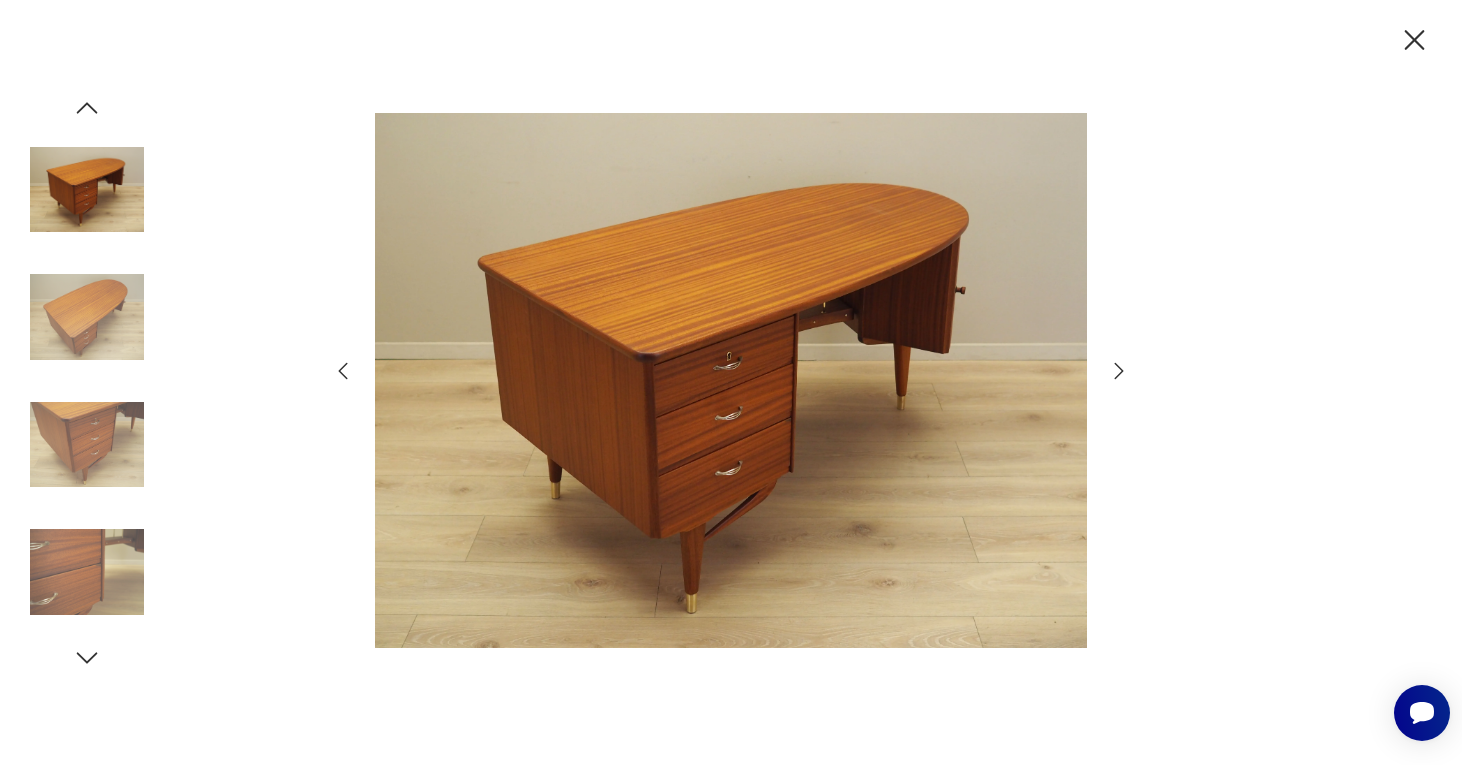 click 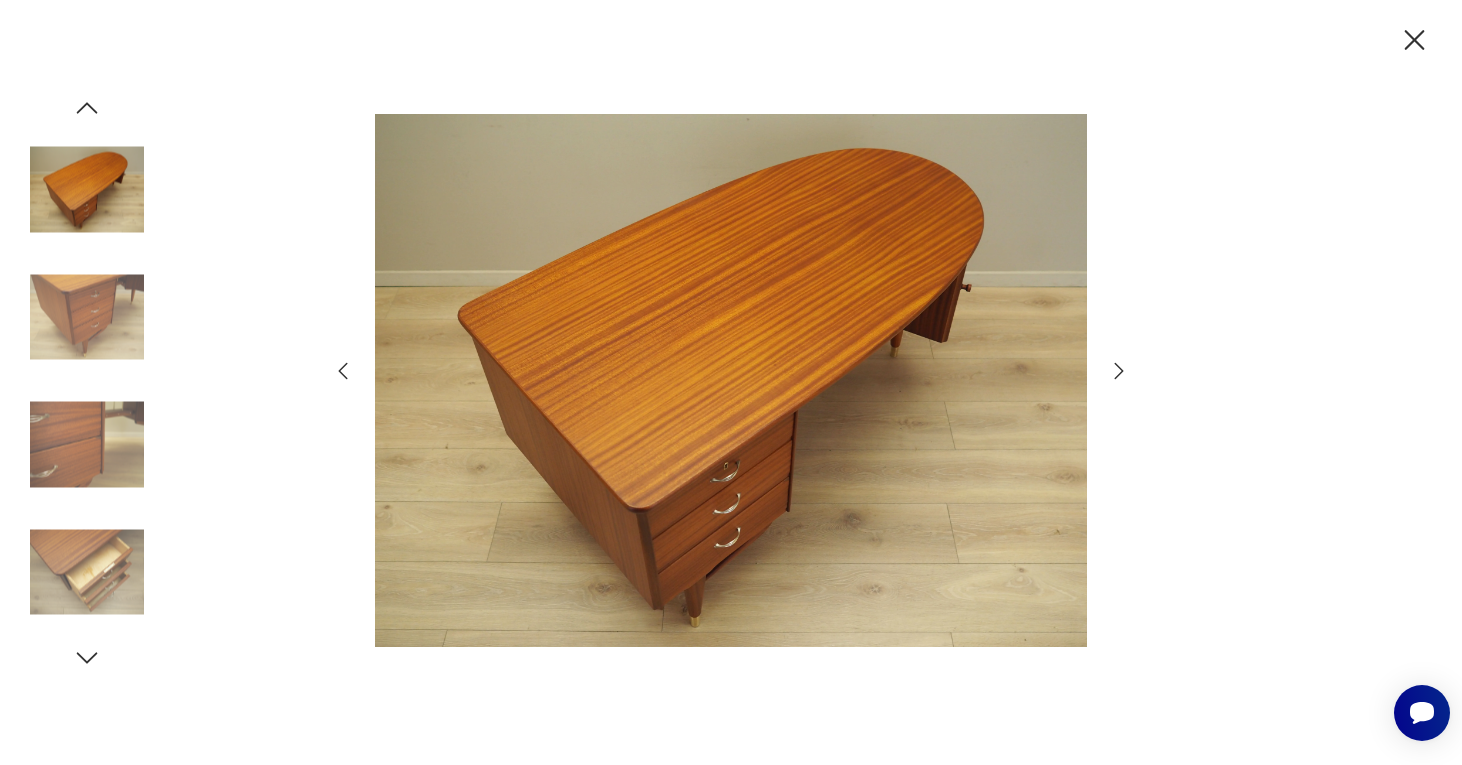 click 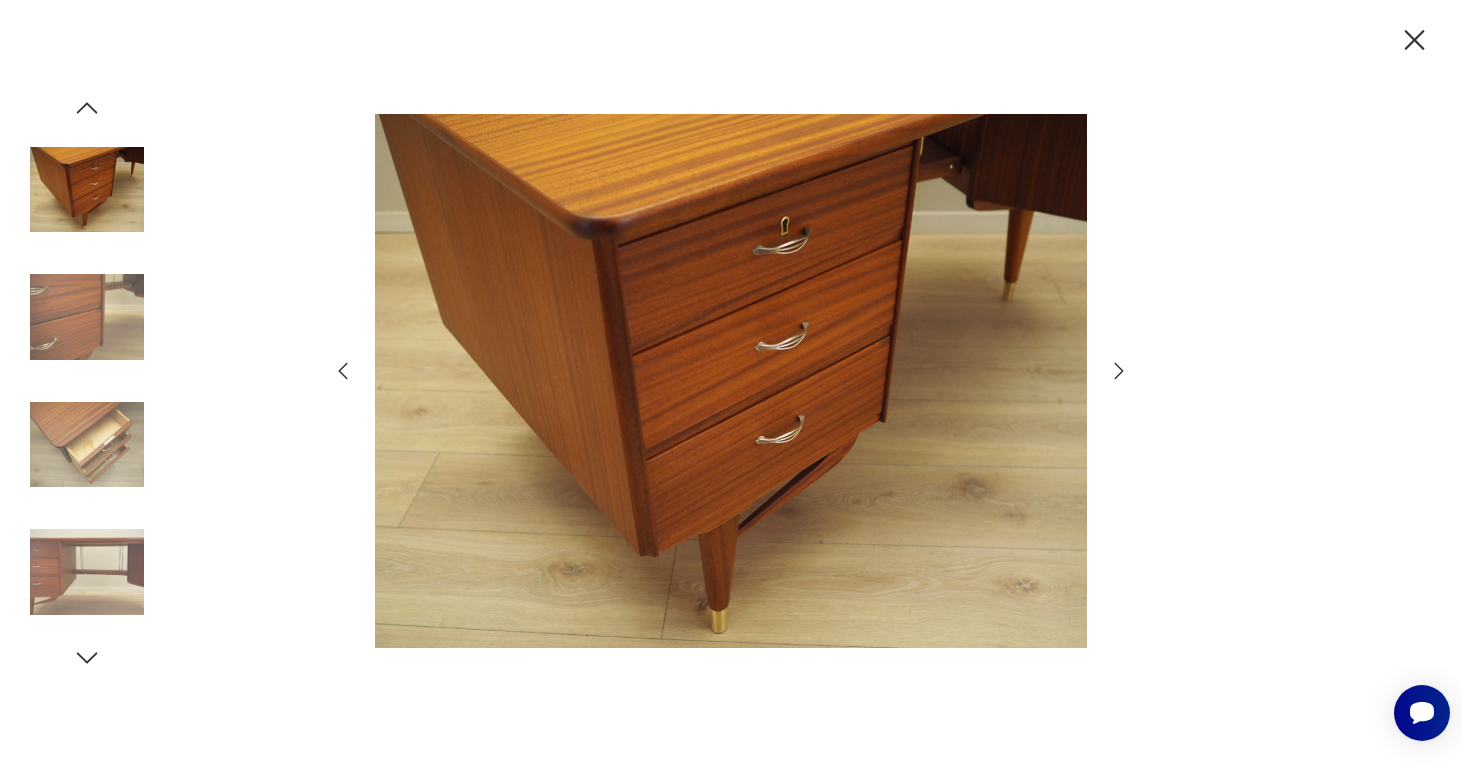 click 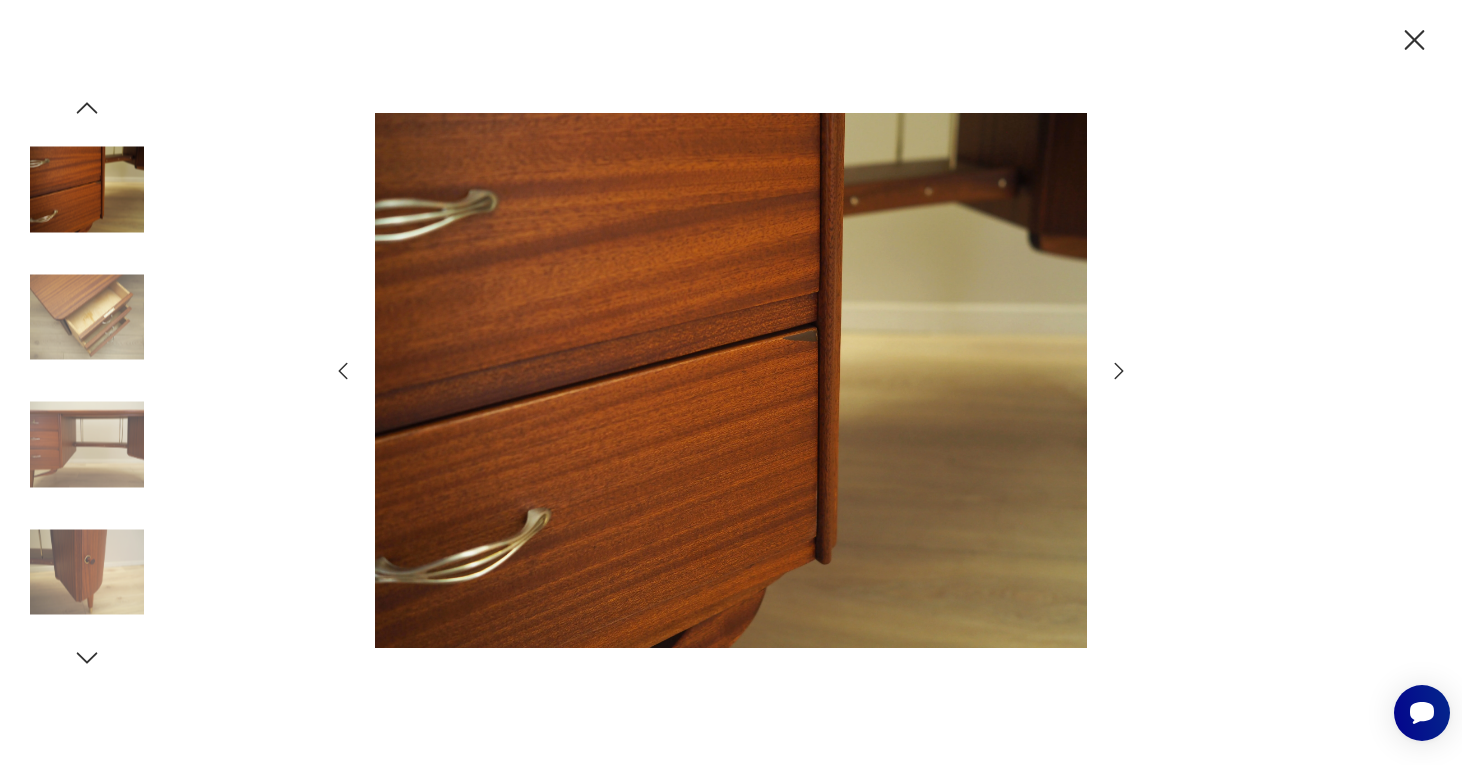 click 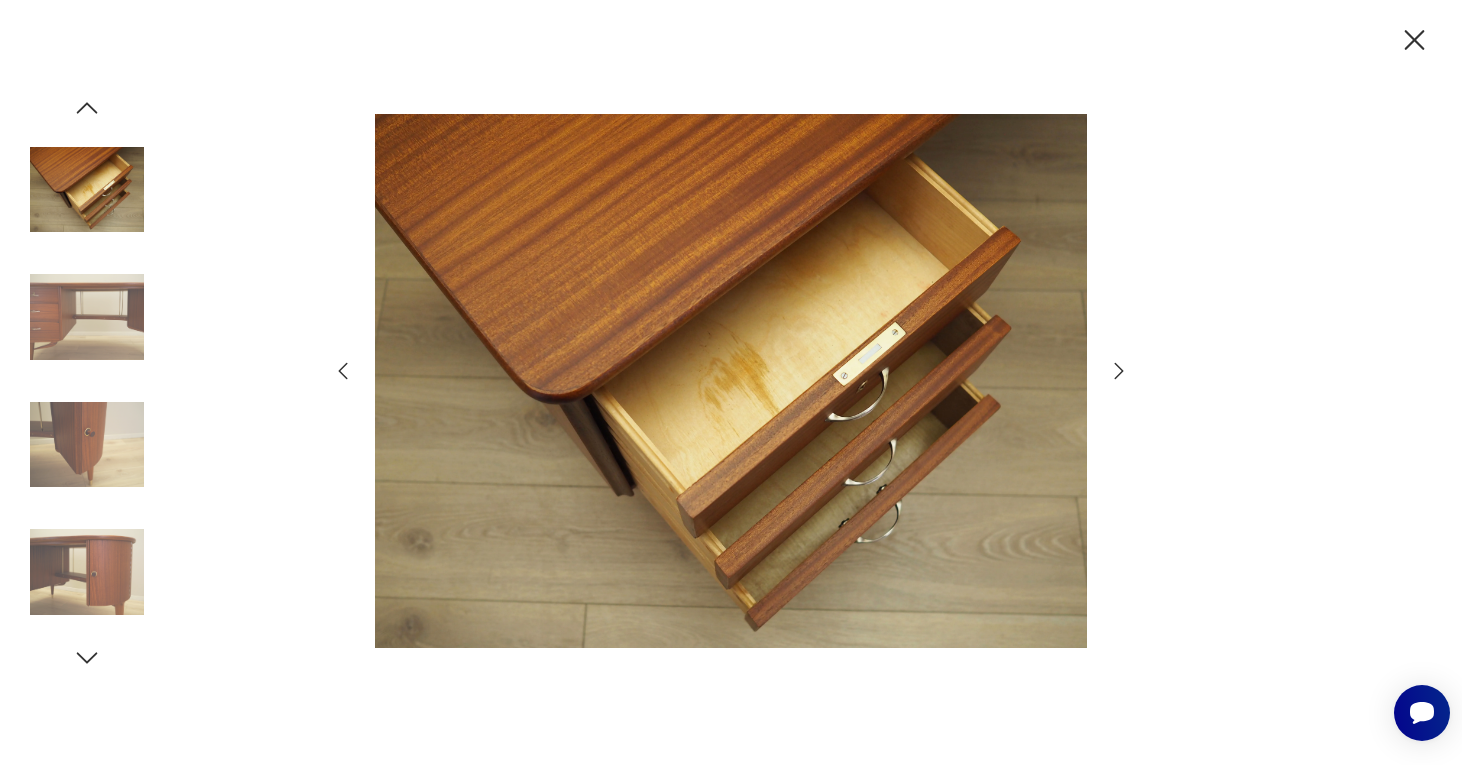 click 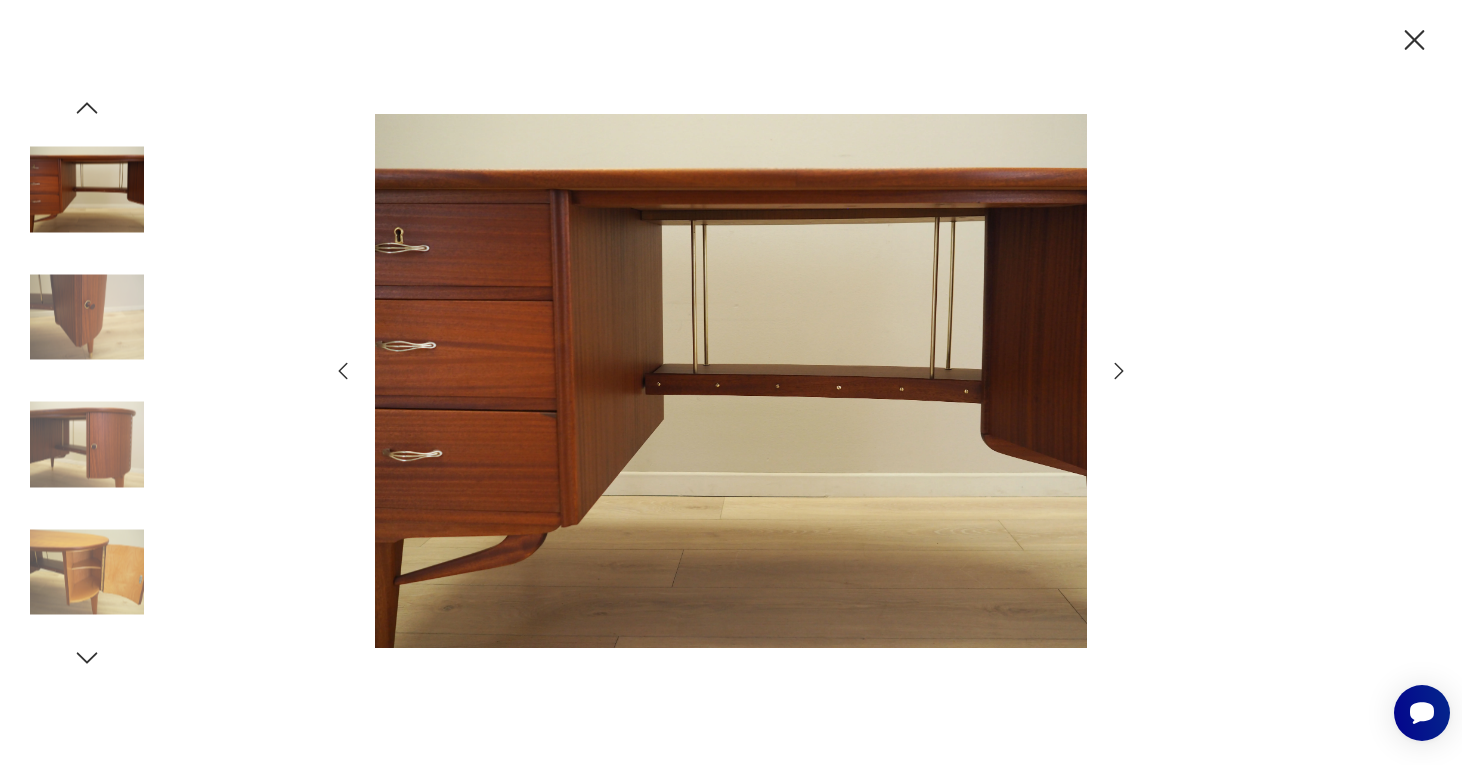 click 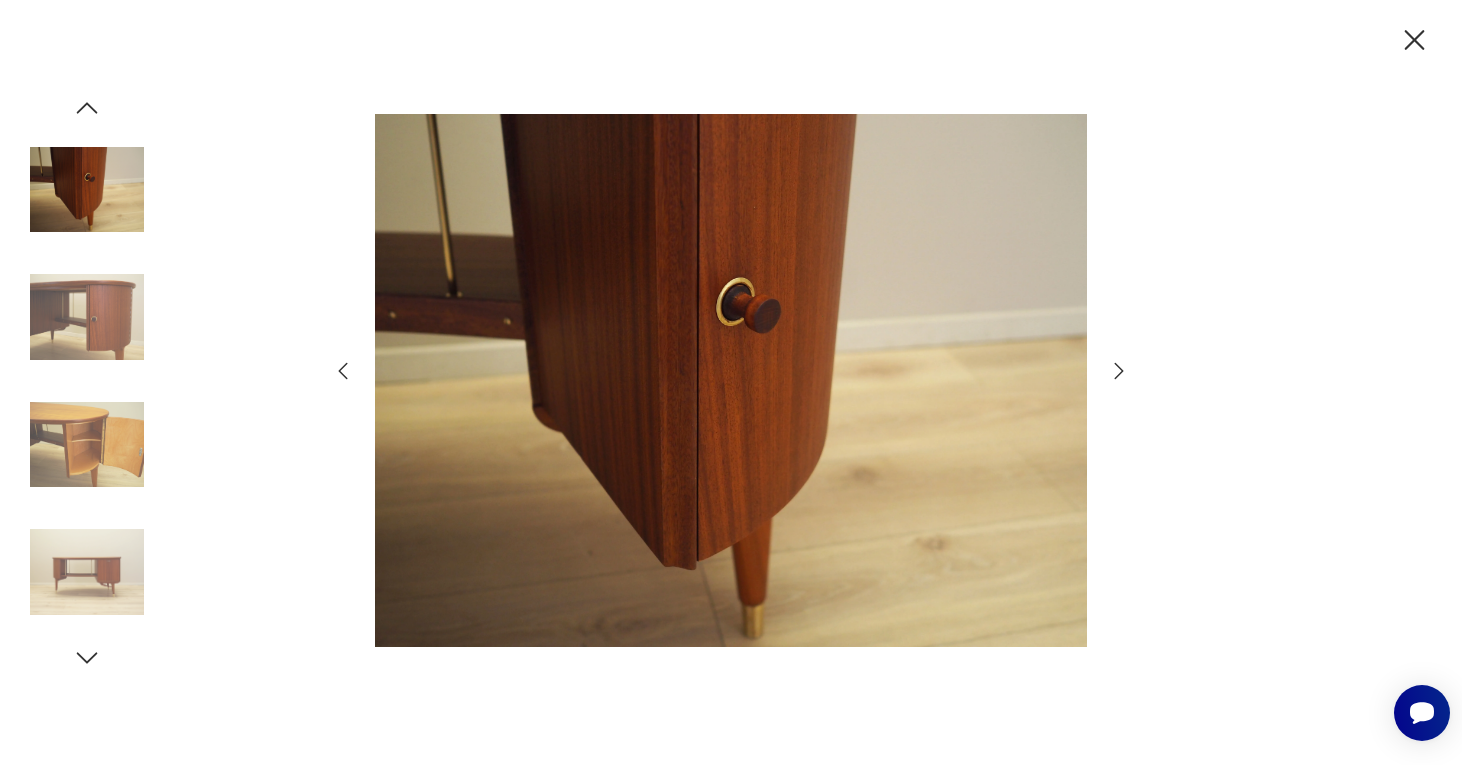 click 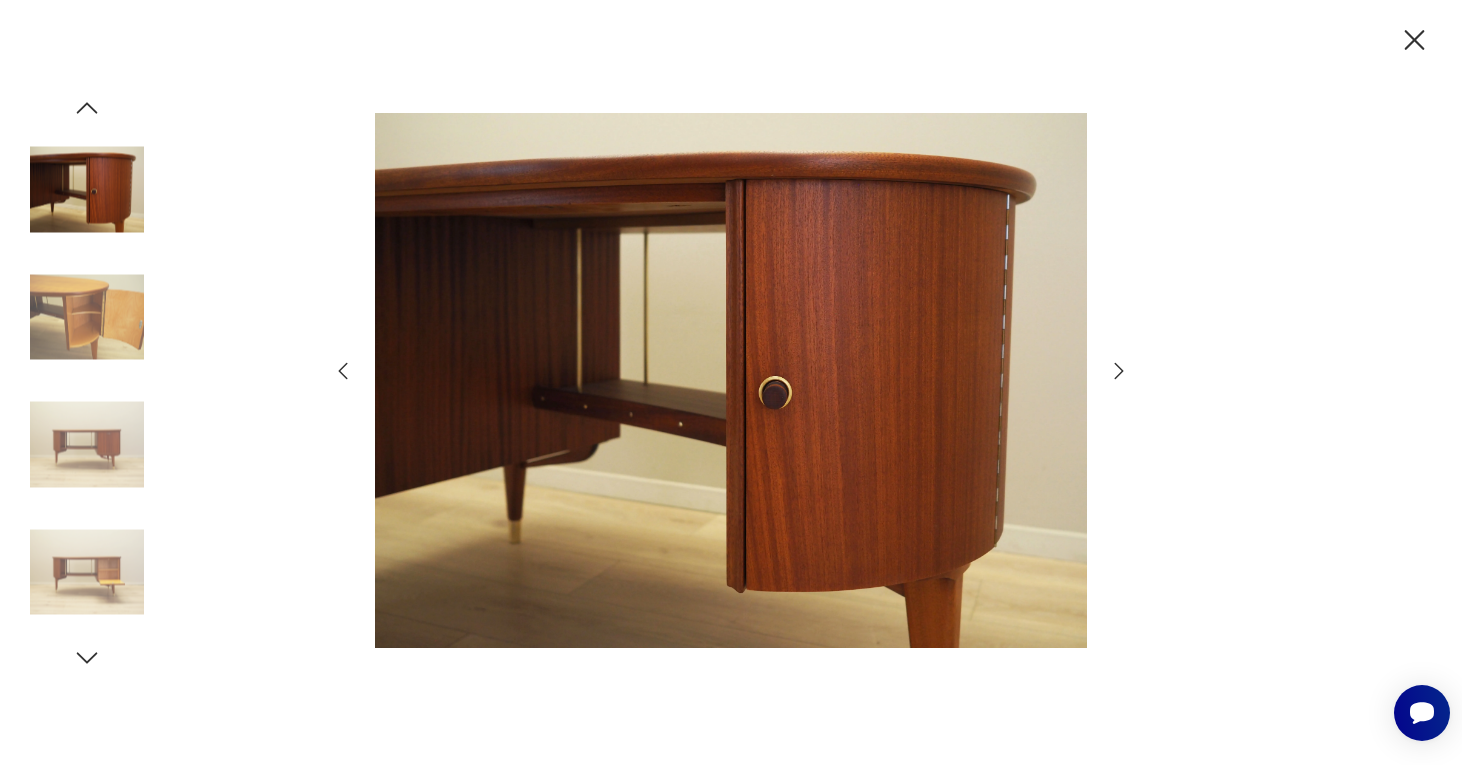 click 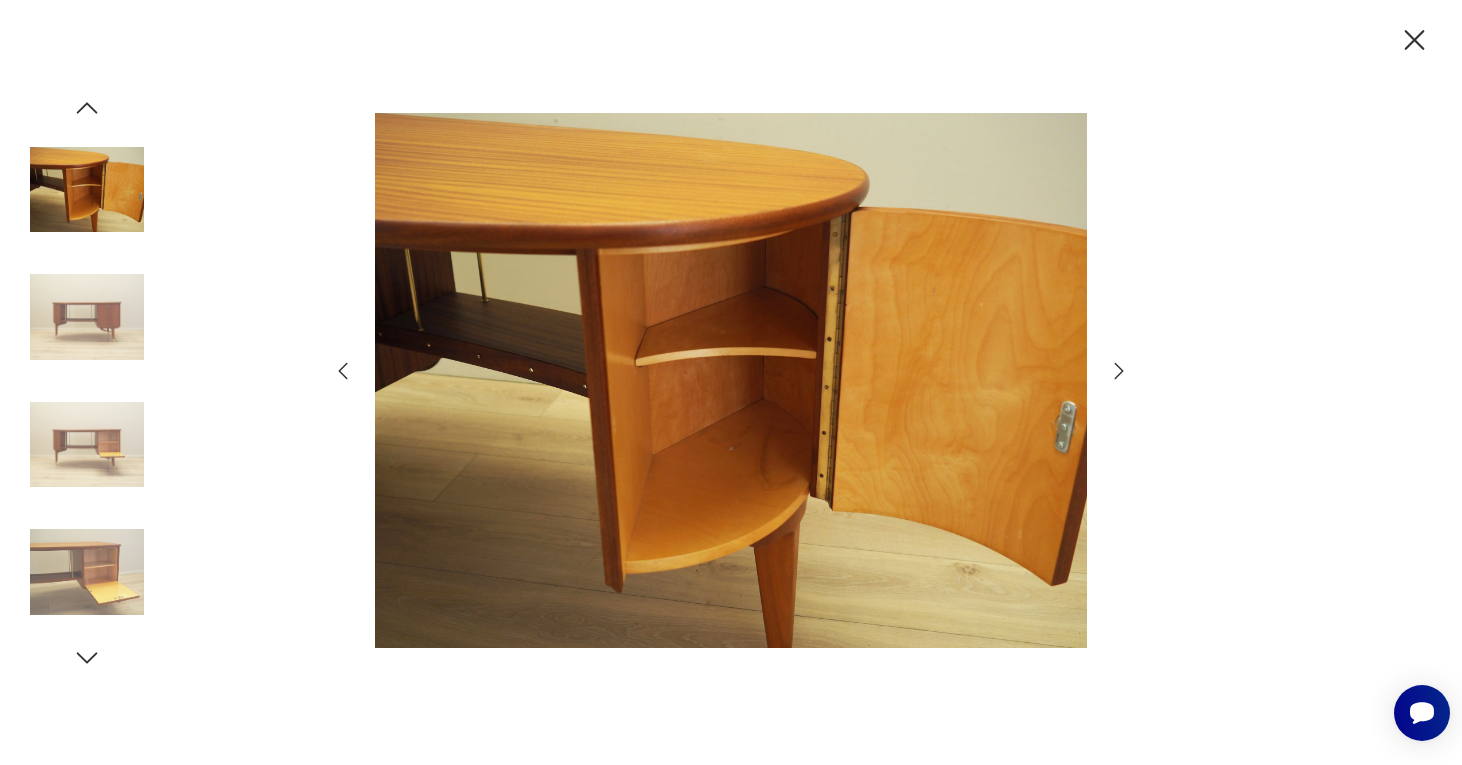 click 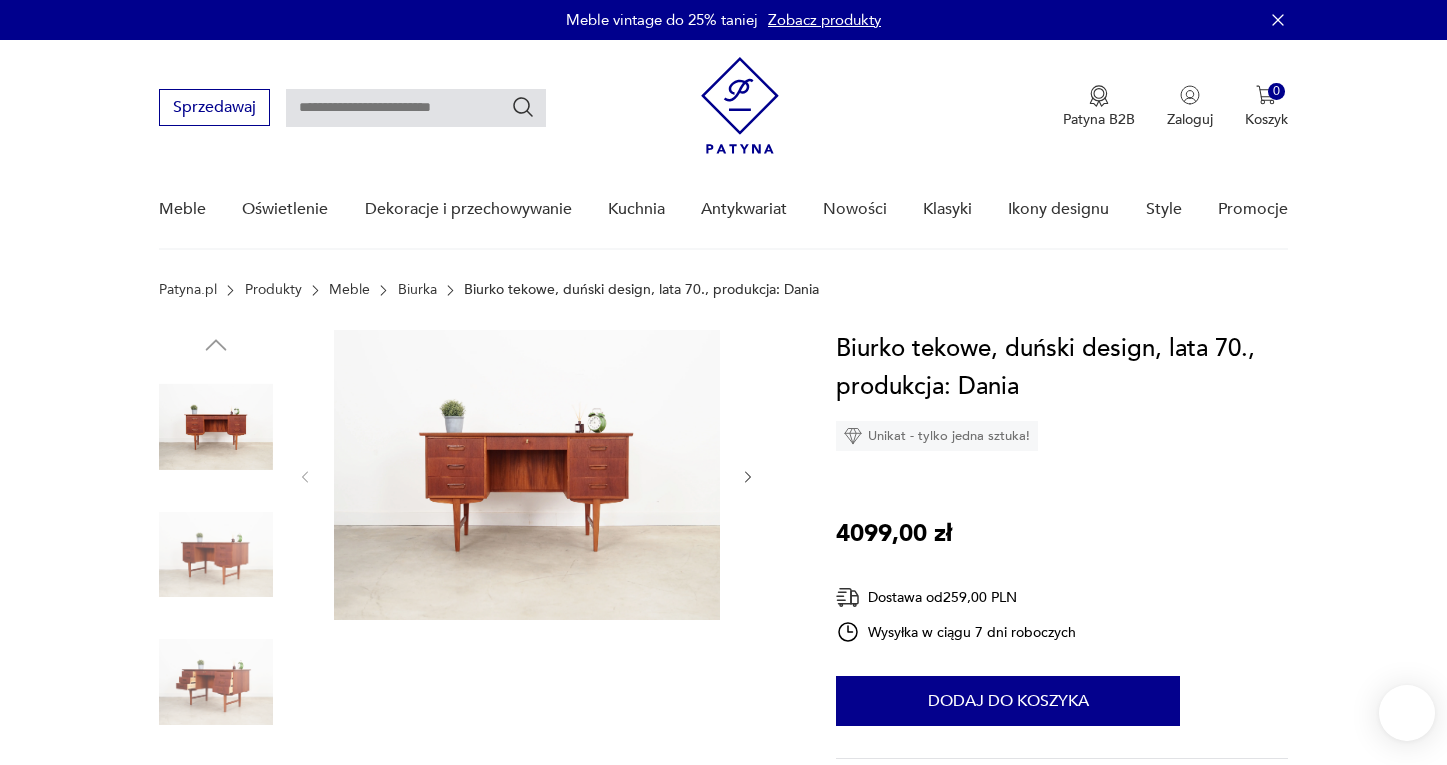 scroll, scrollTop: 0, scrollLeft: 0, axis: both 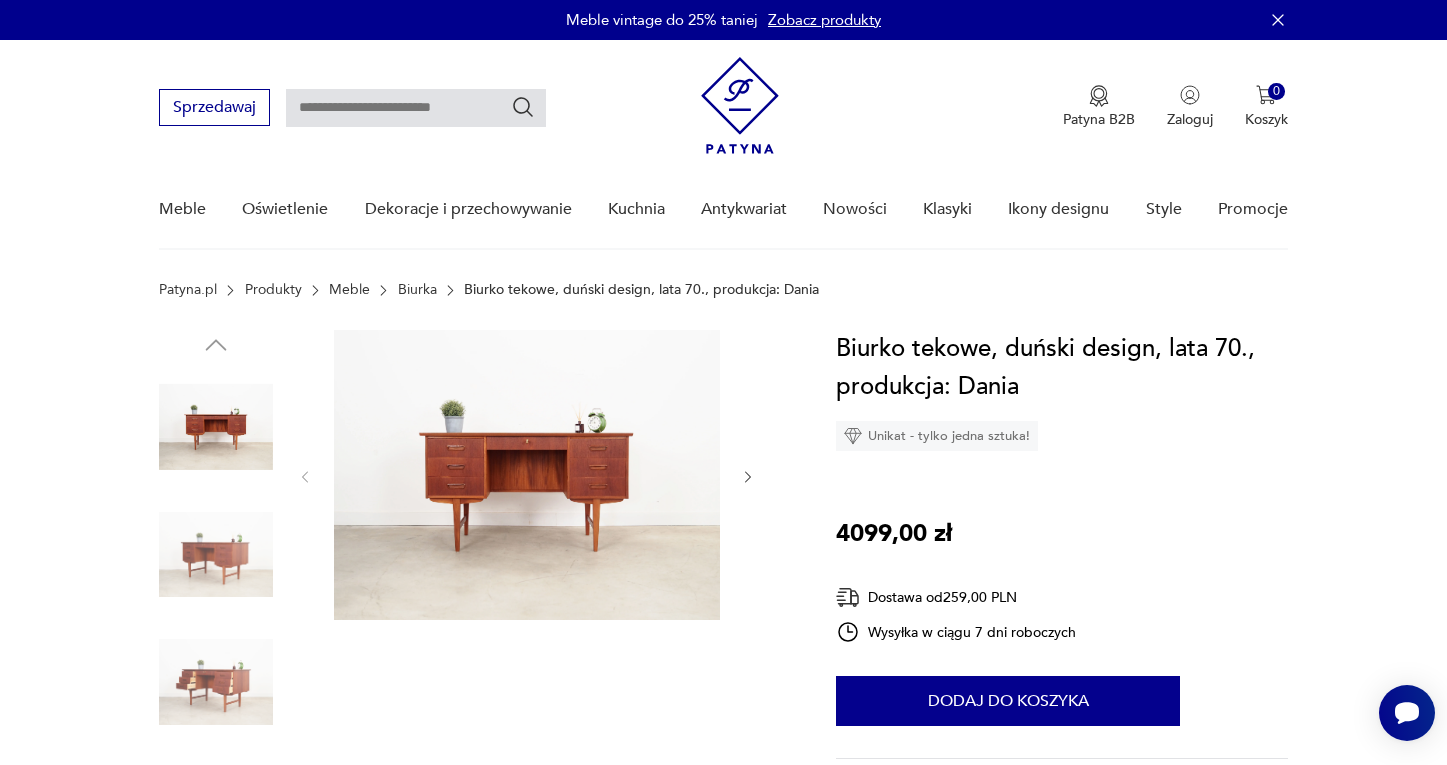 click at bounding box center [527, 475] 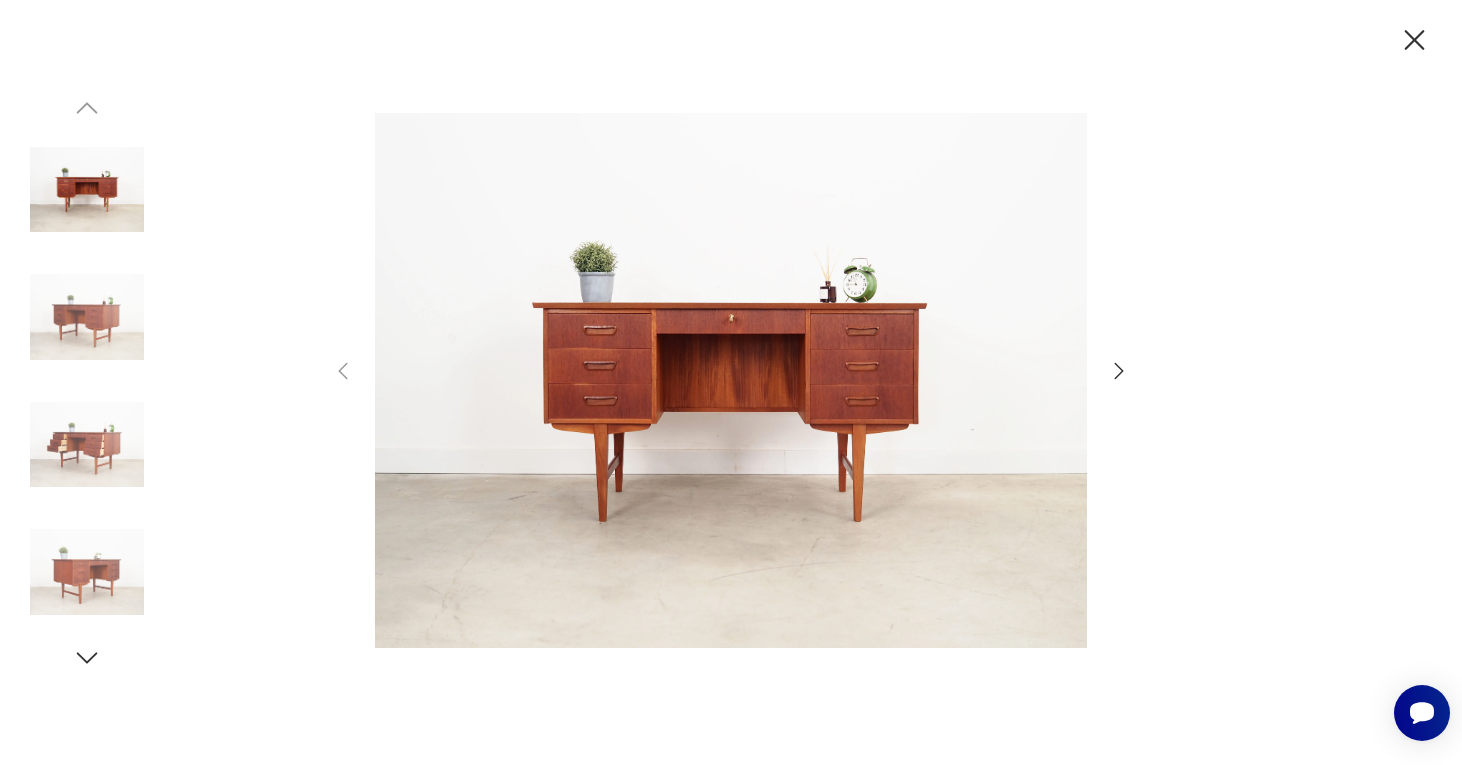 click 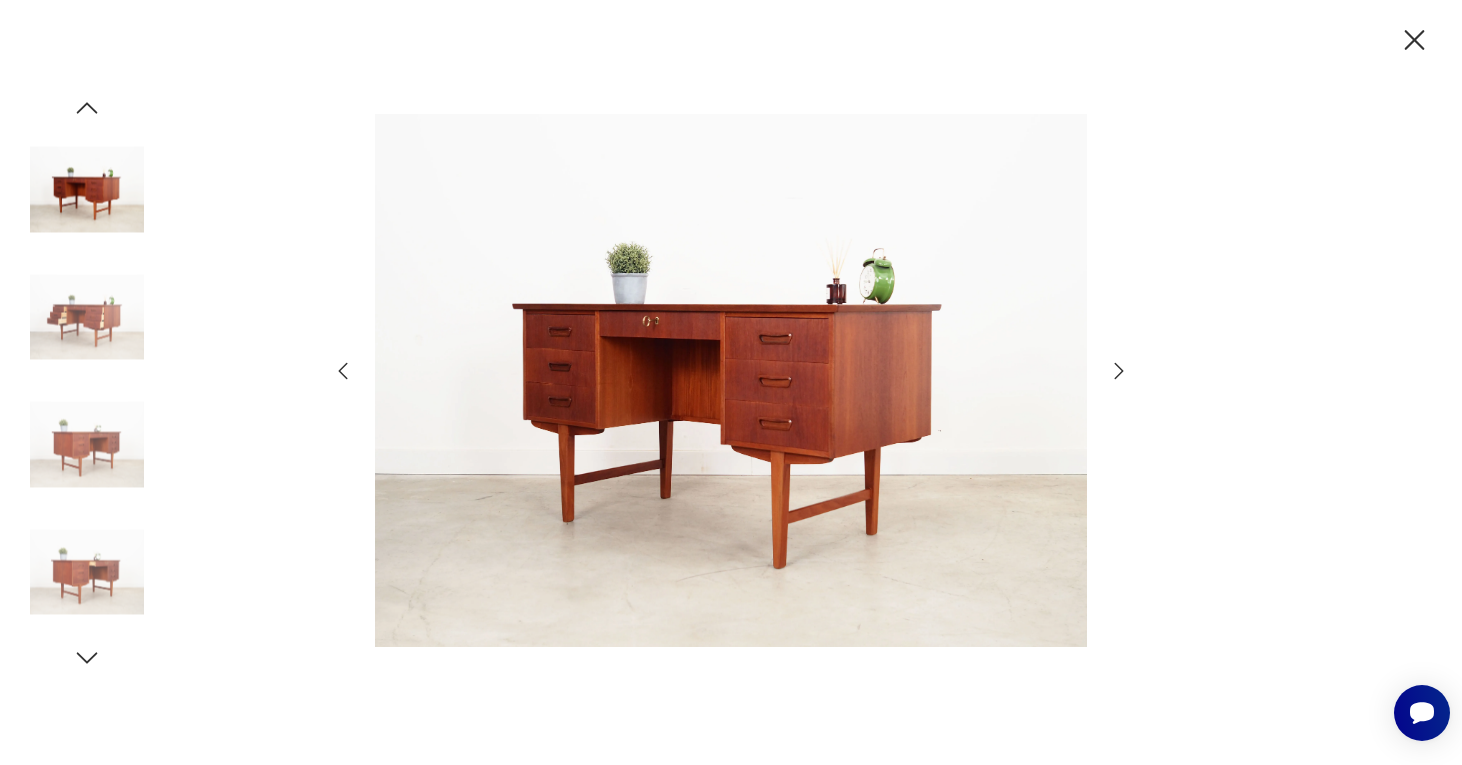 click 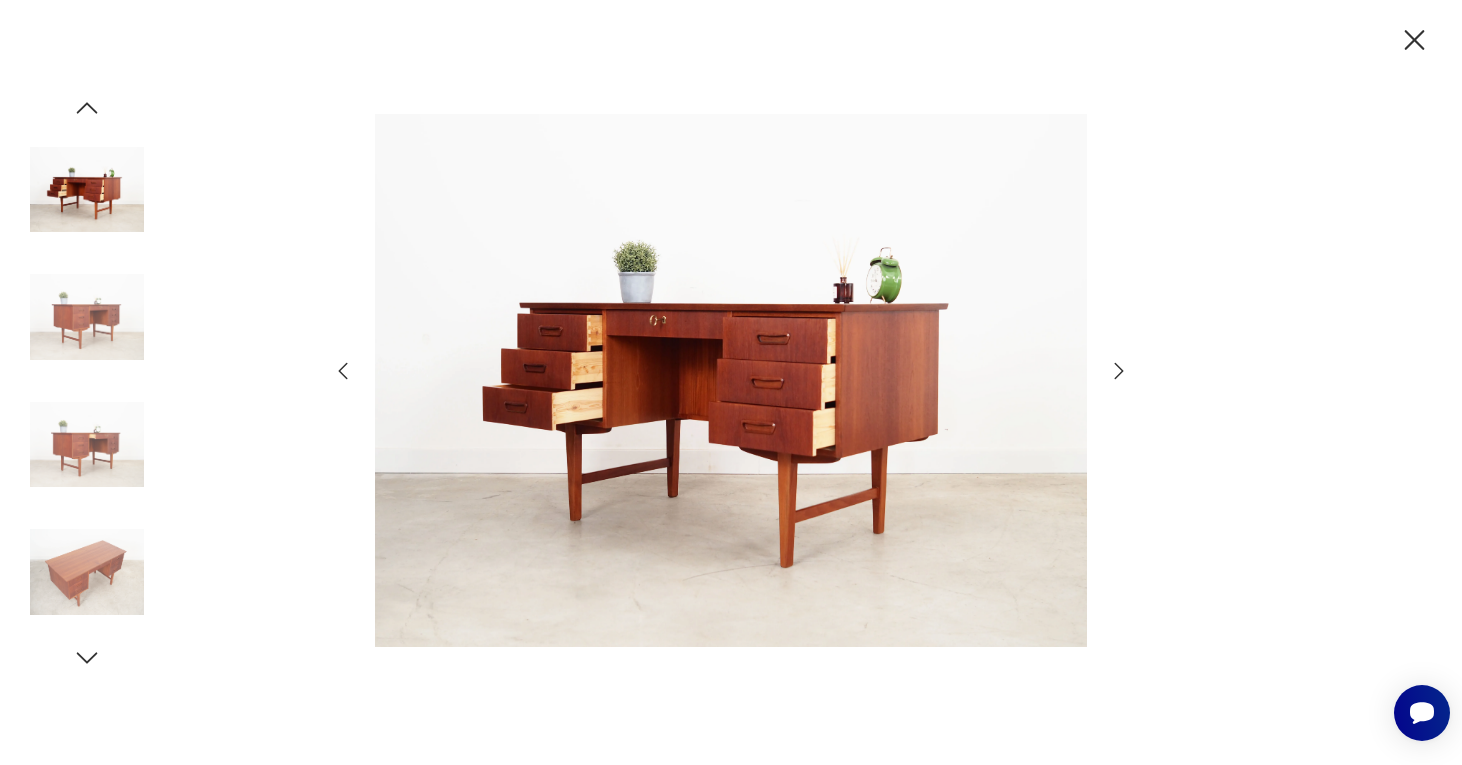 click 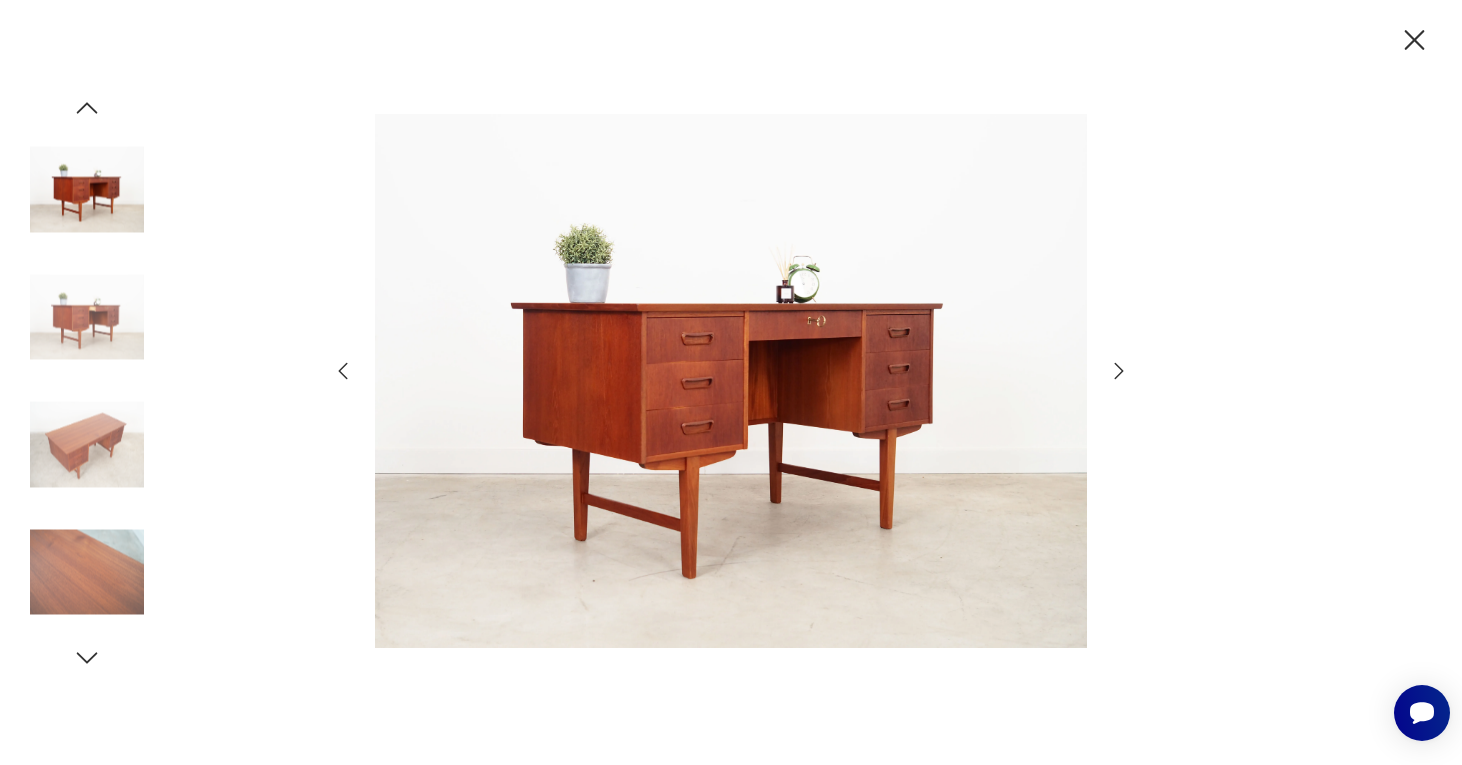 click 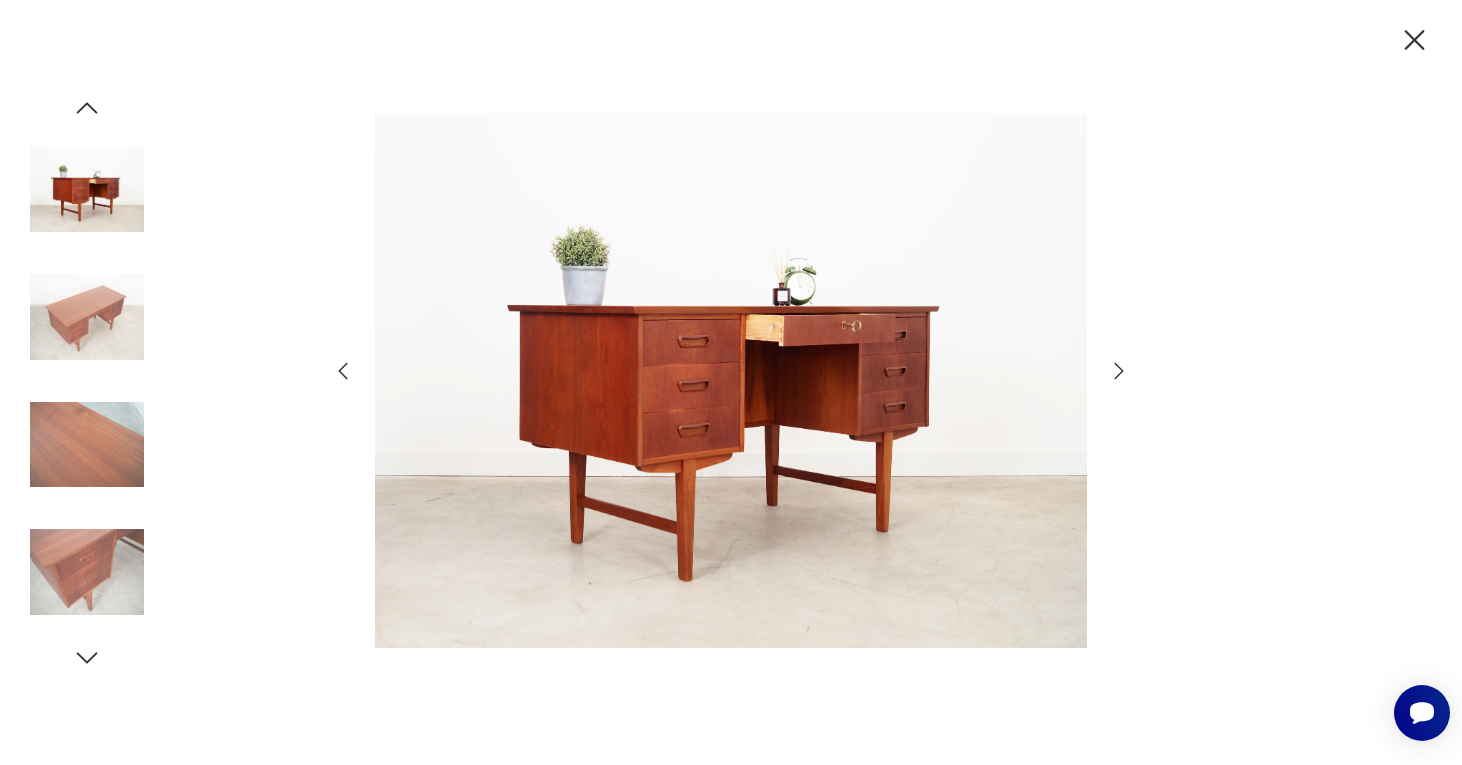 click 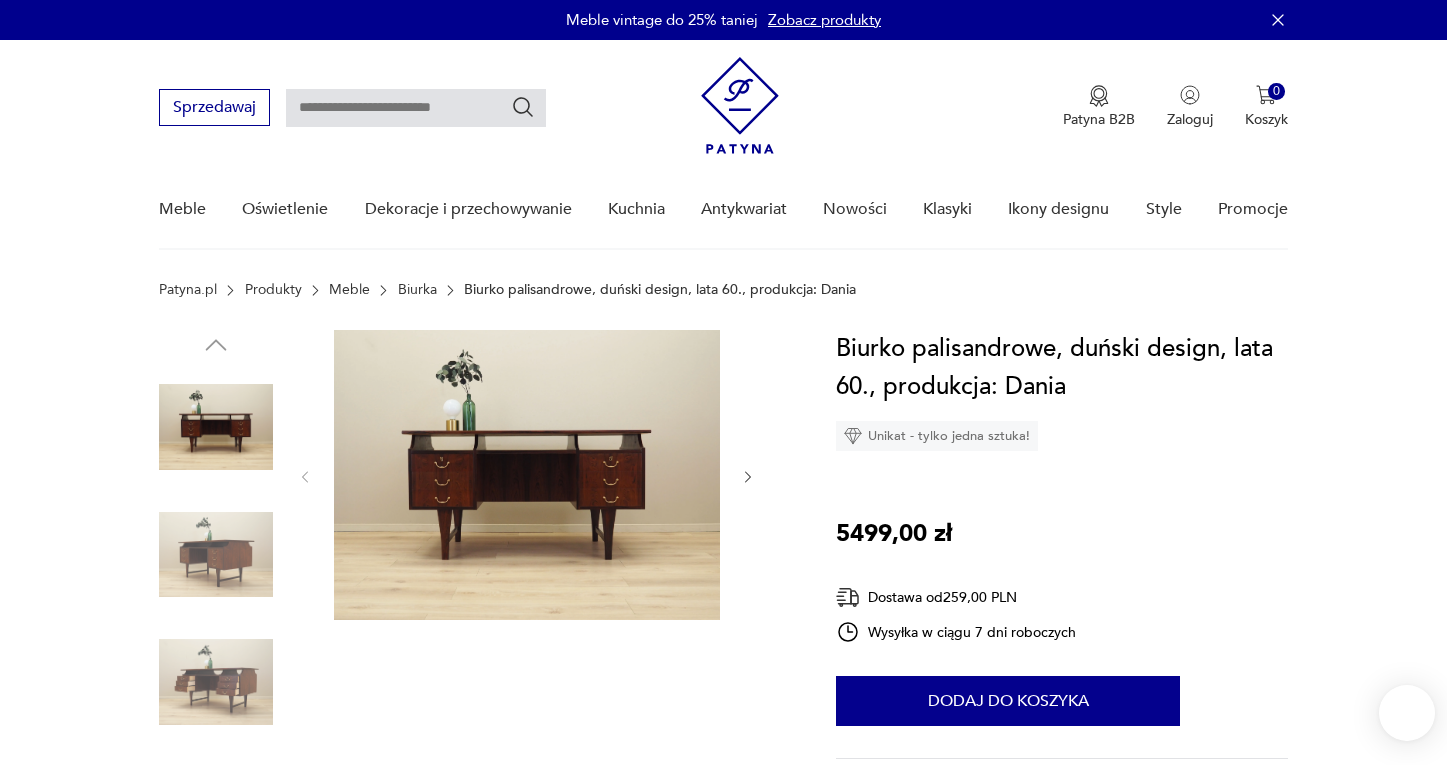 scroll, scrollTop: 0, scrollLeft: 0, axis: both 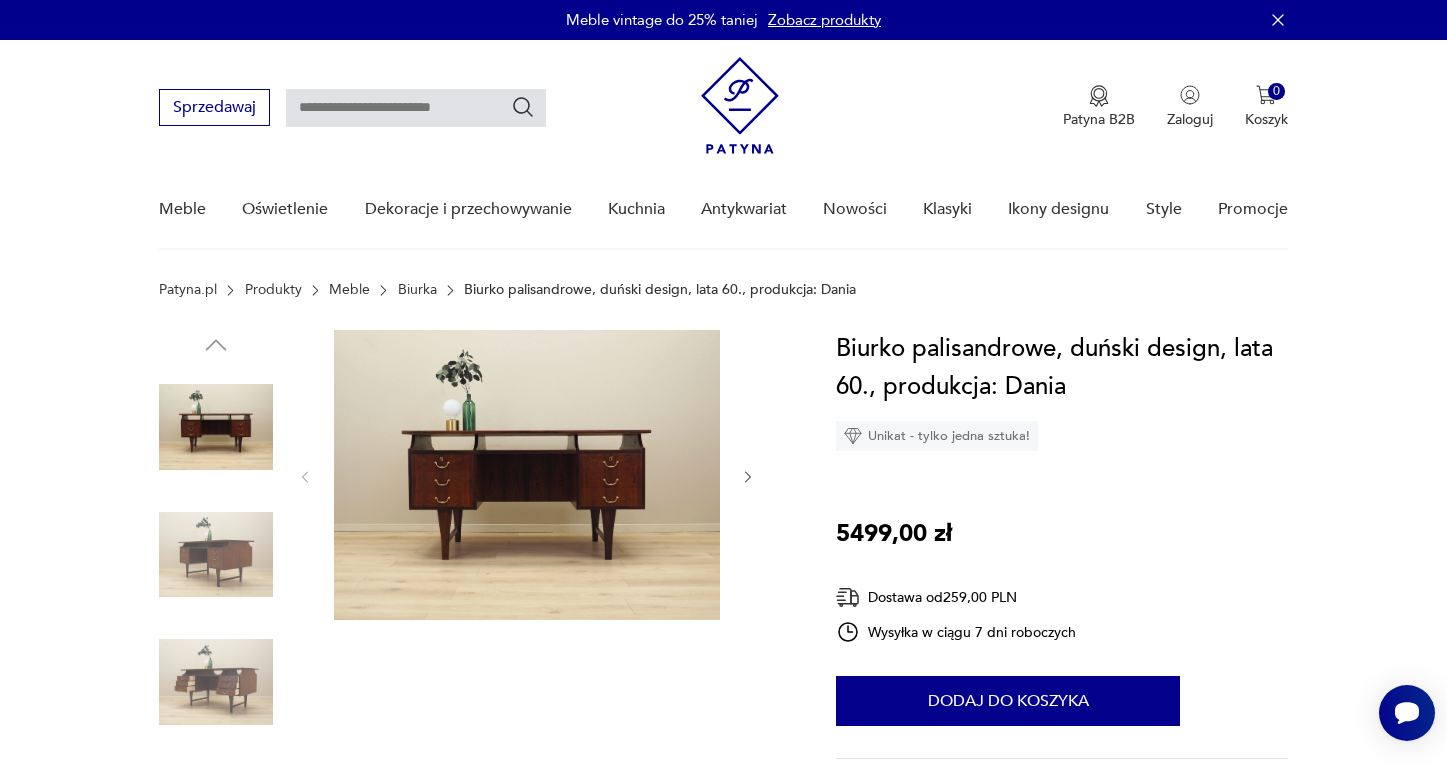 click at bounding box center (527, 475) 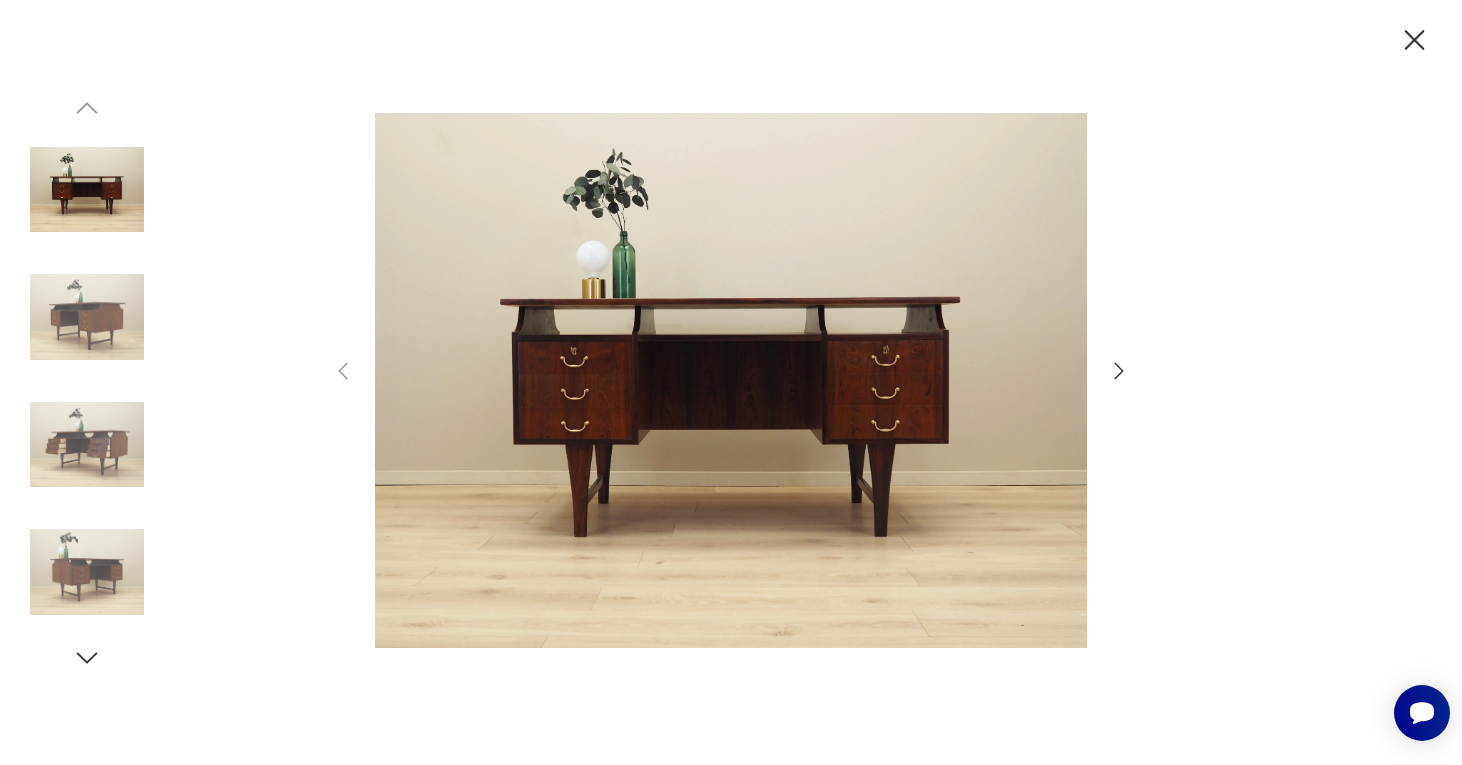 click at bounding box center (731, 383) 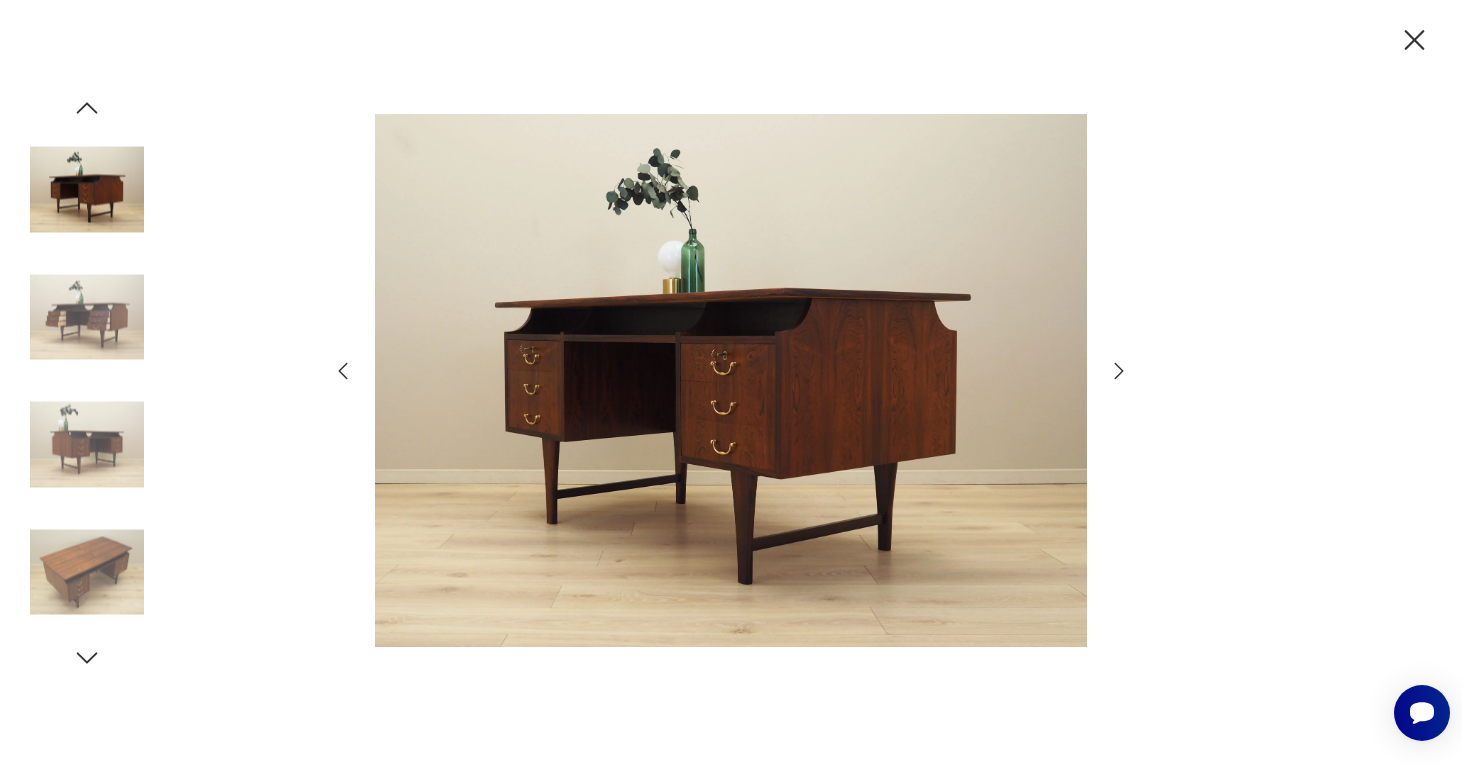 click 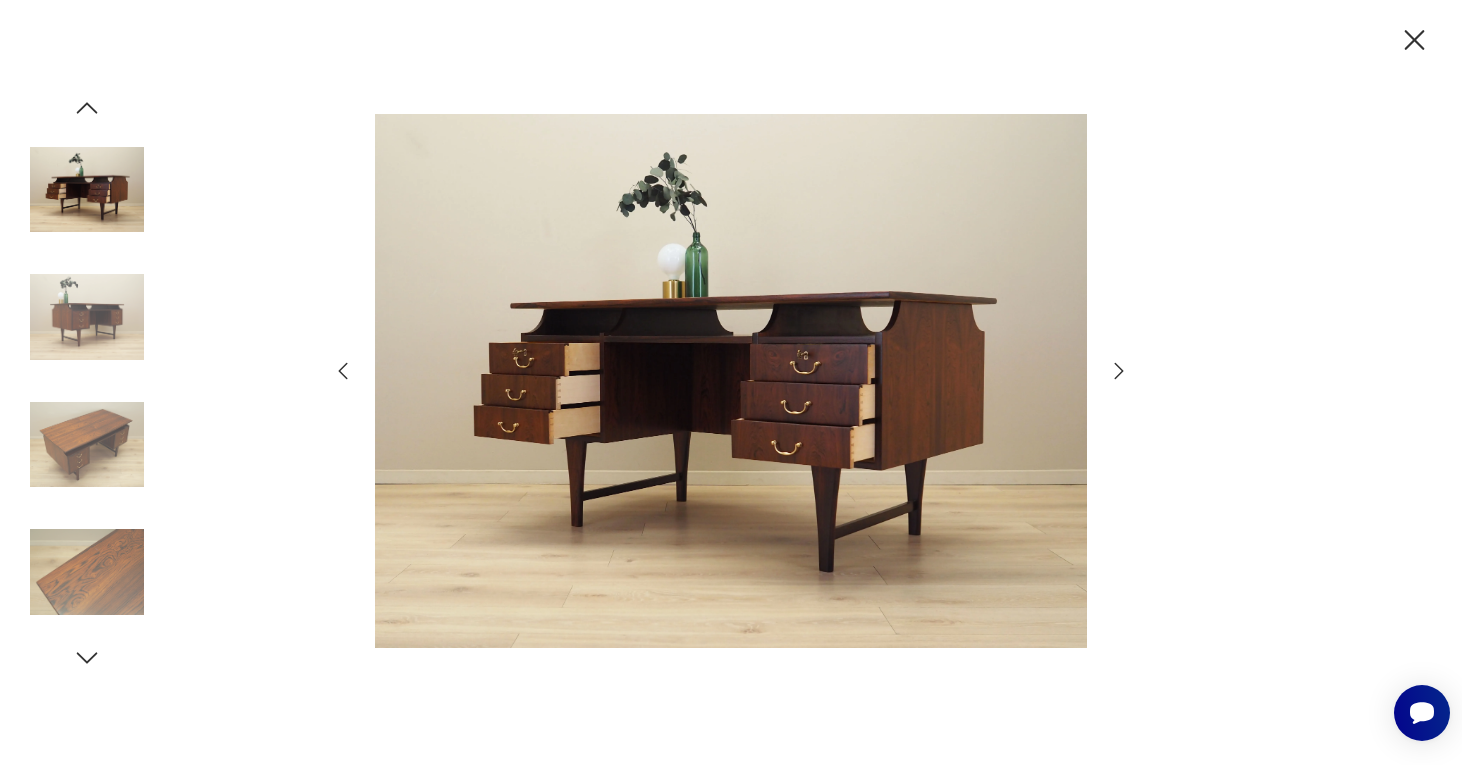 click 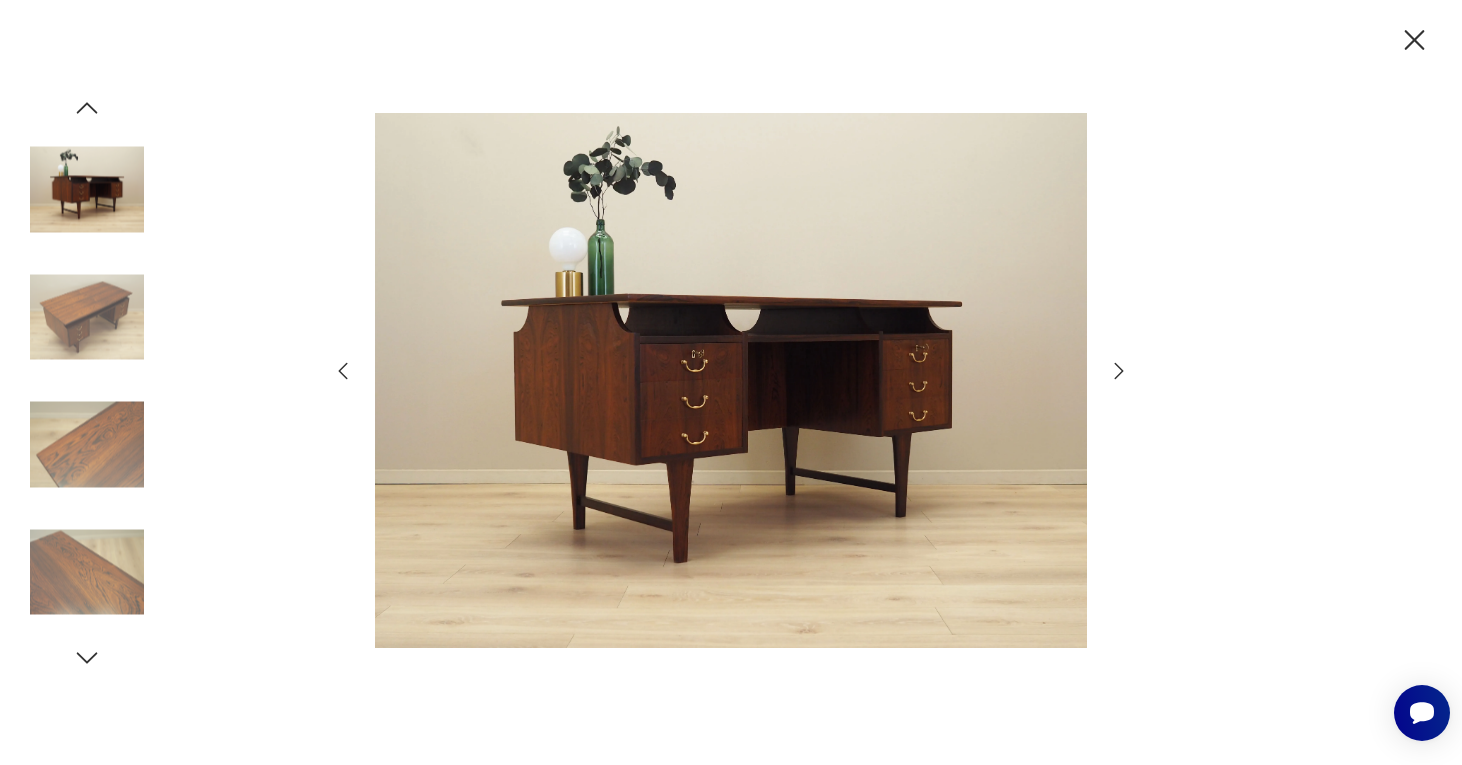 click 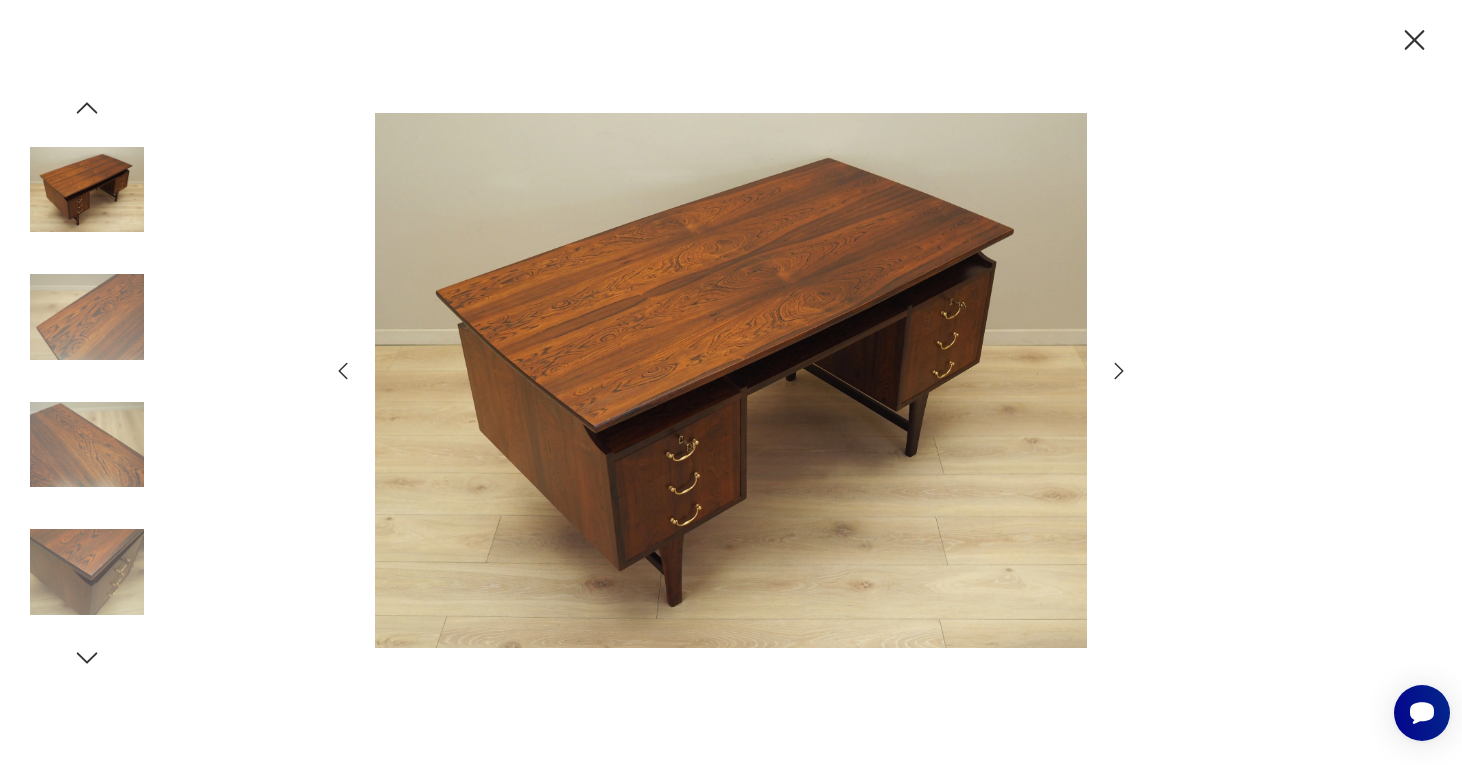 click 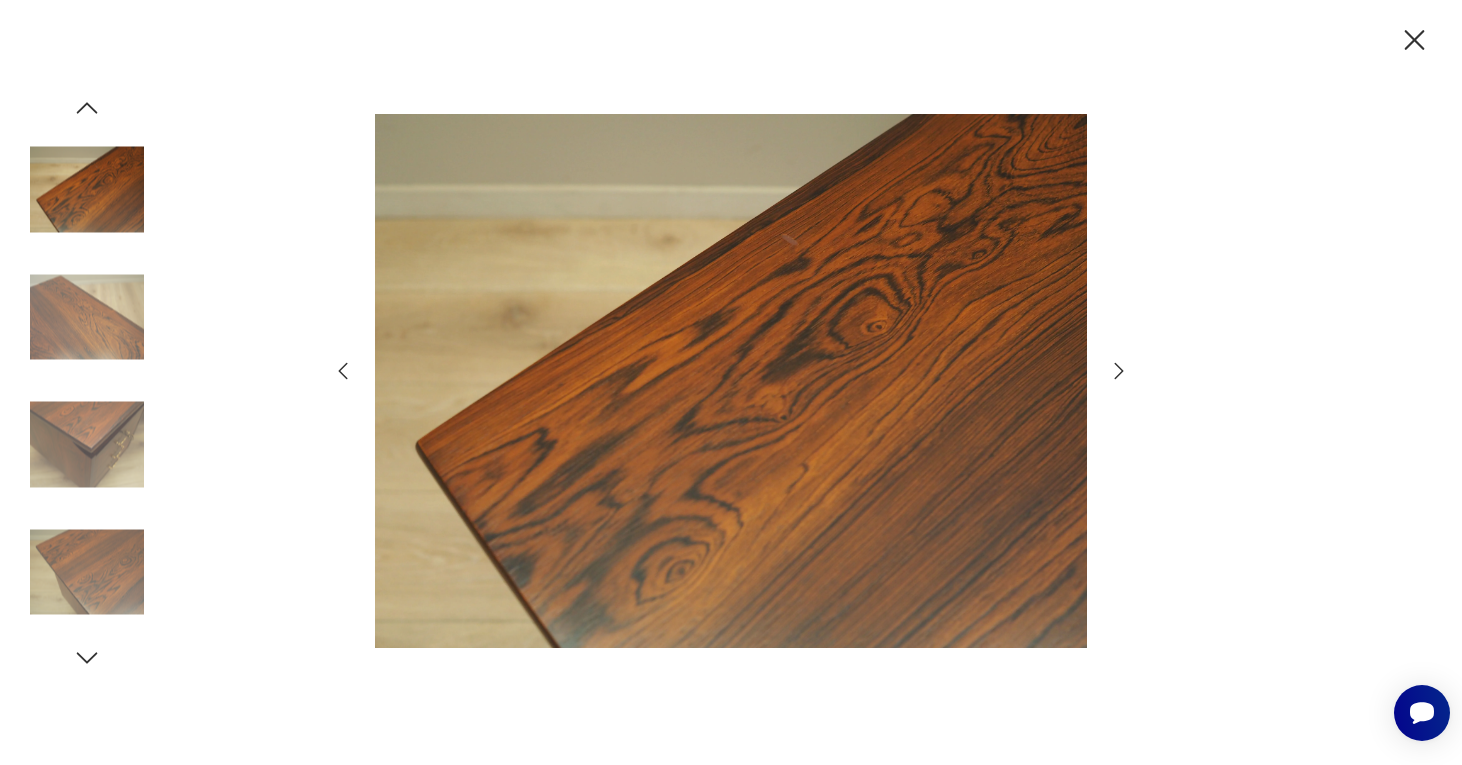 click 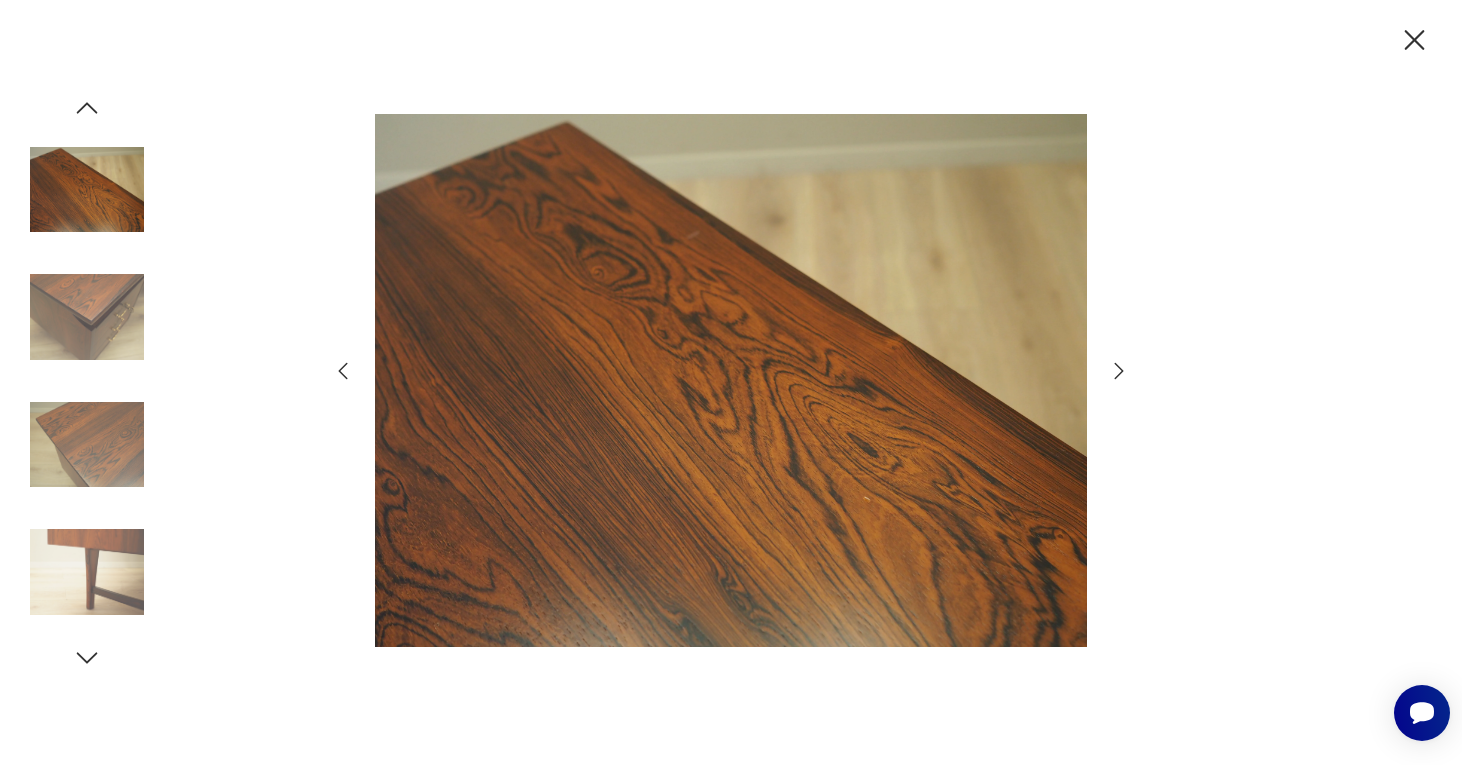 click 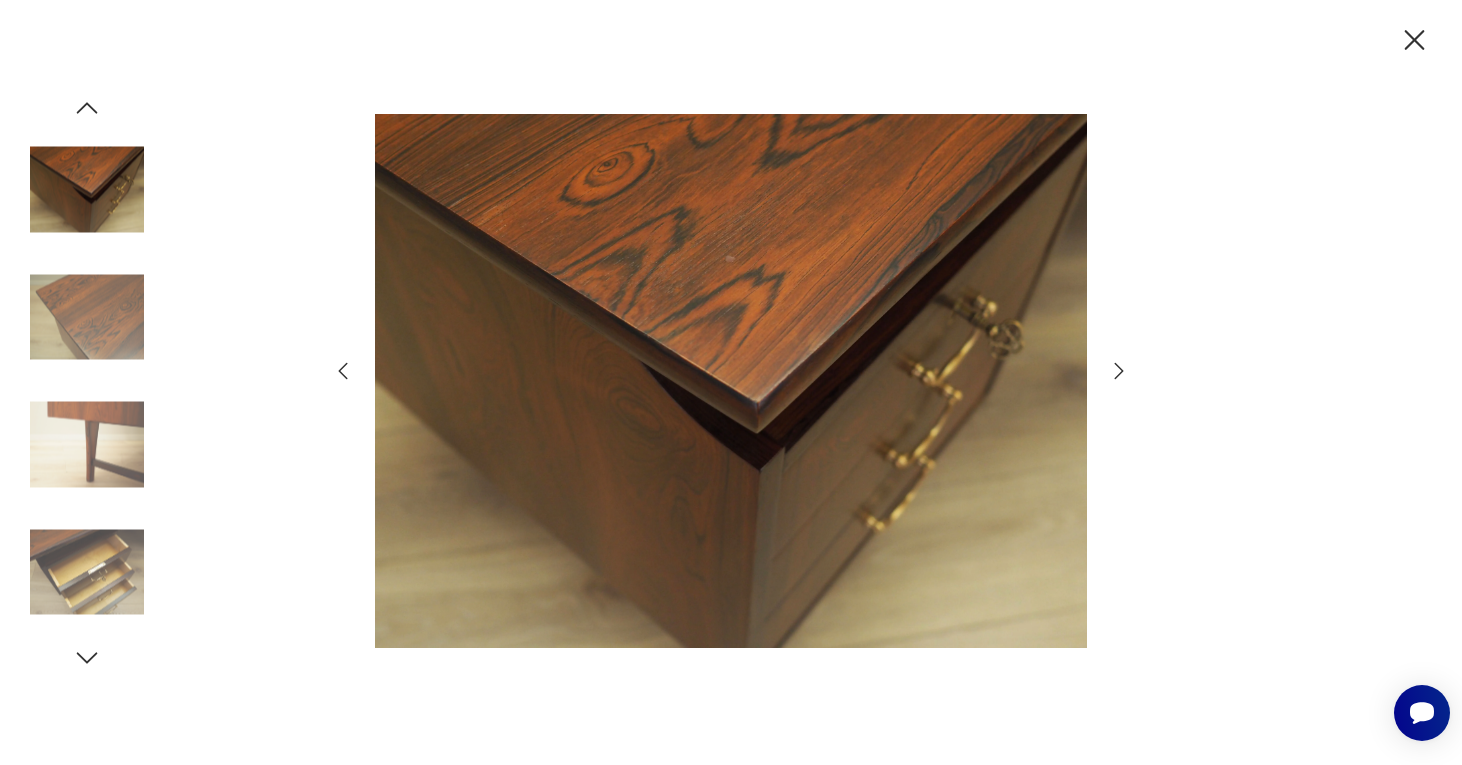 click 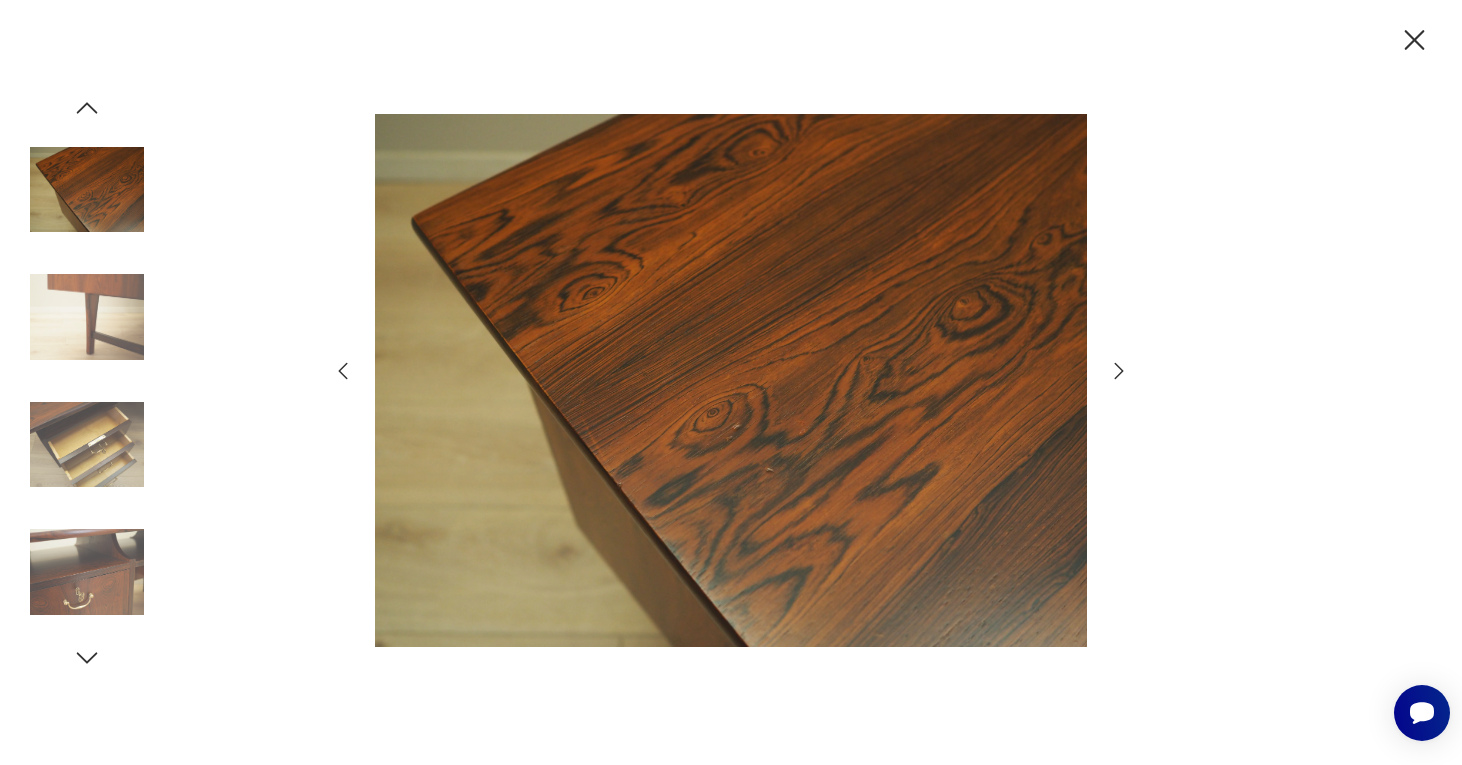click 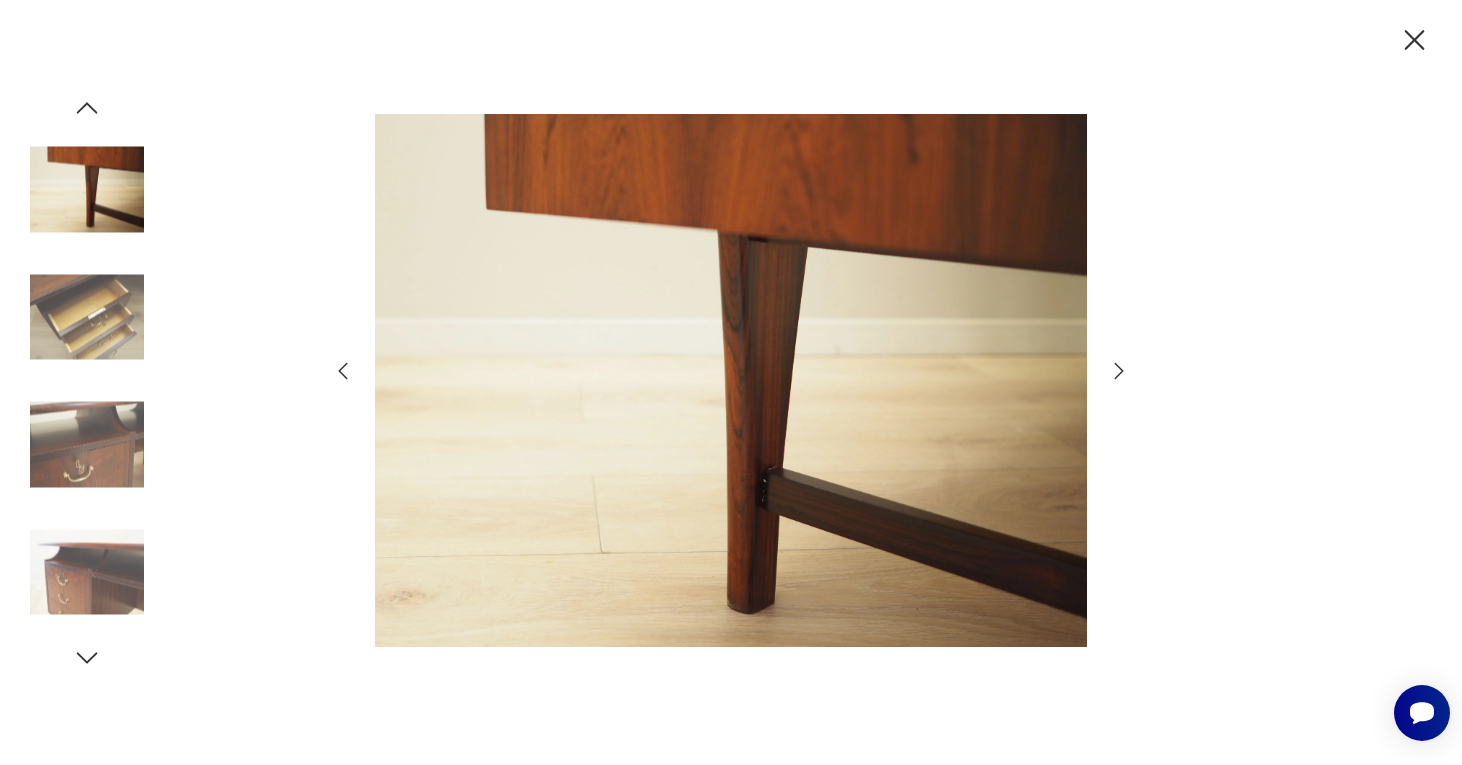 click 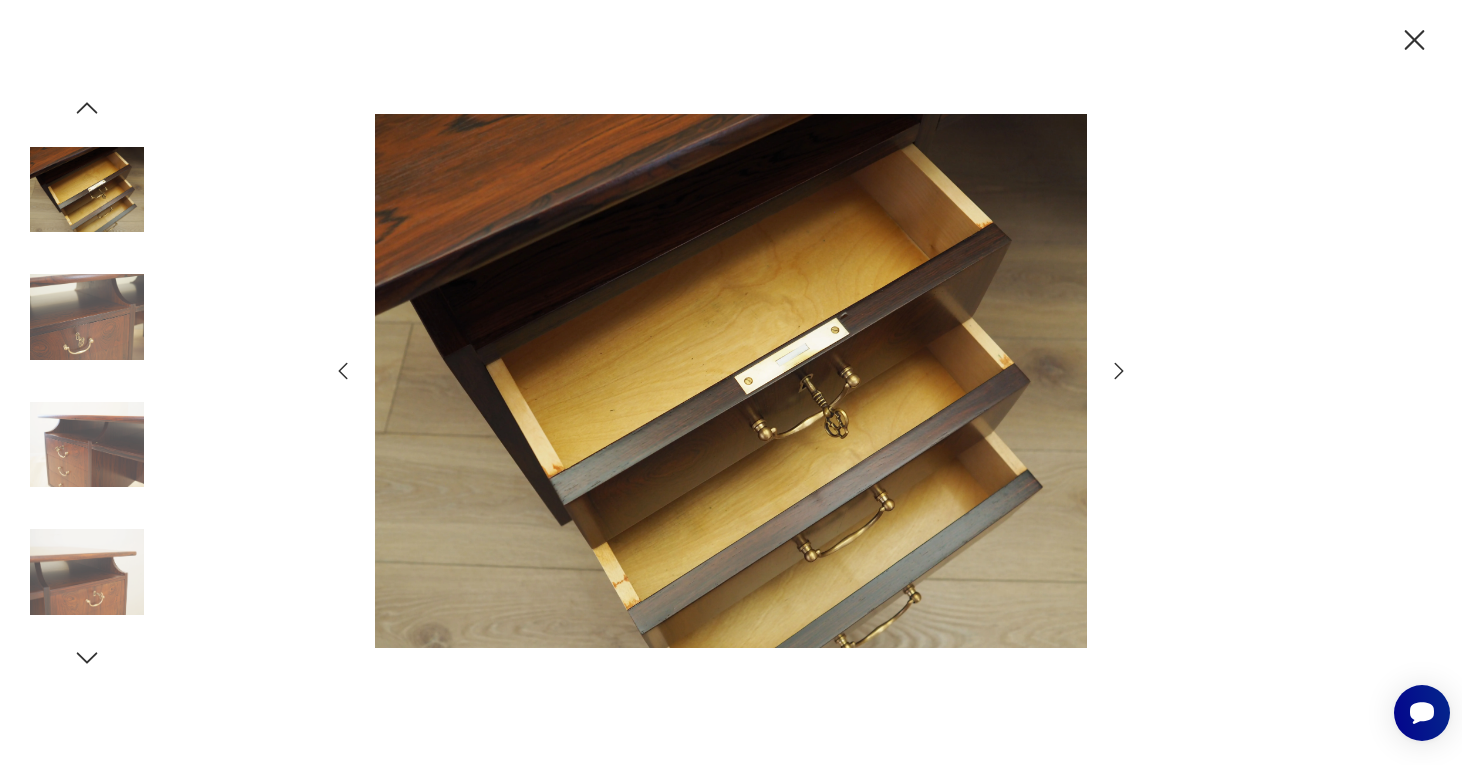 click 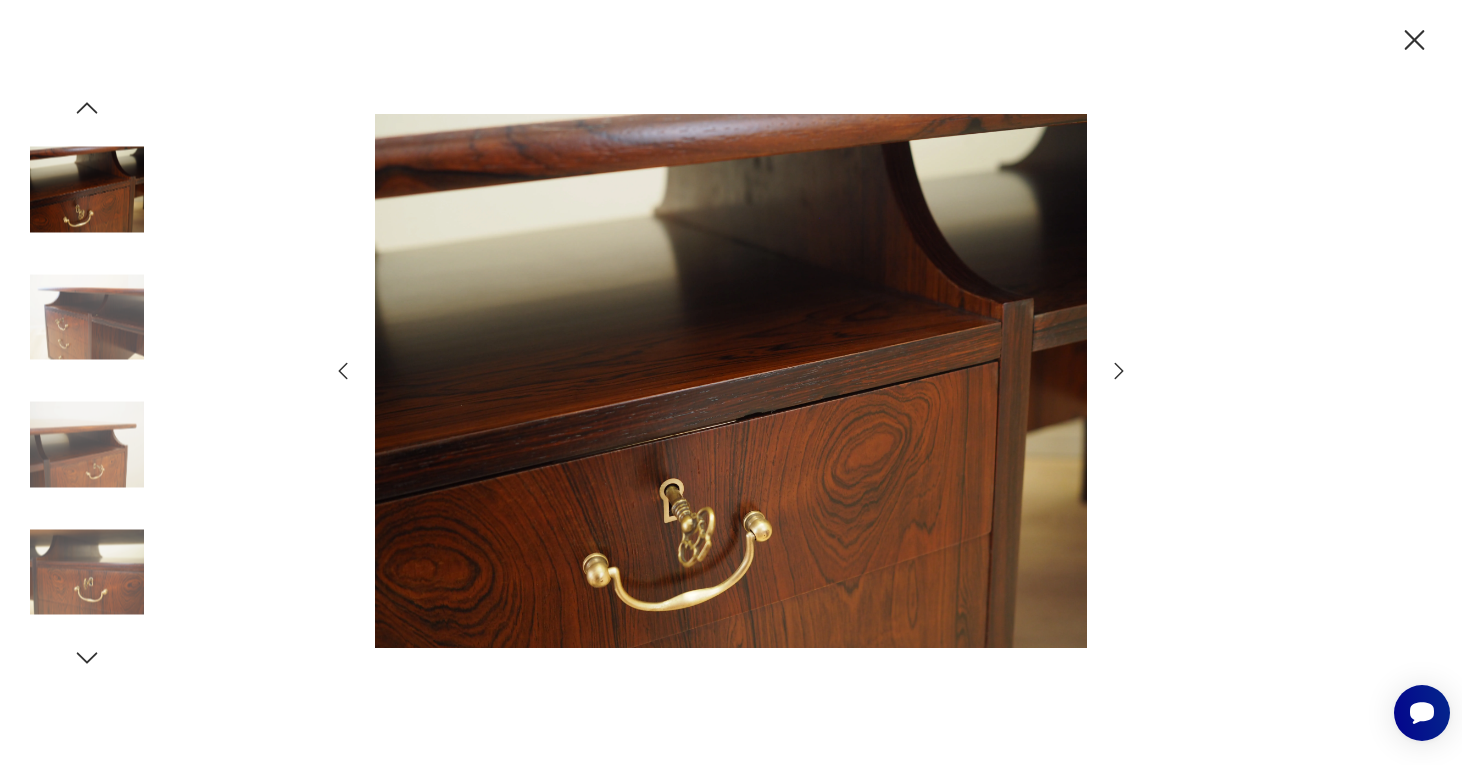 click 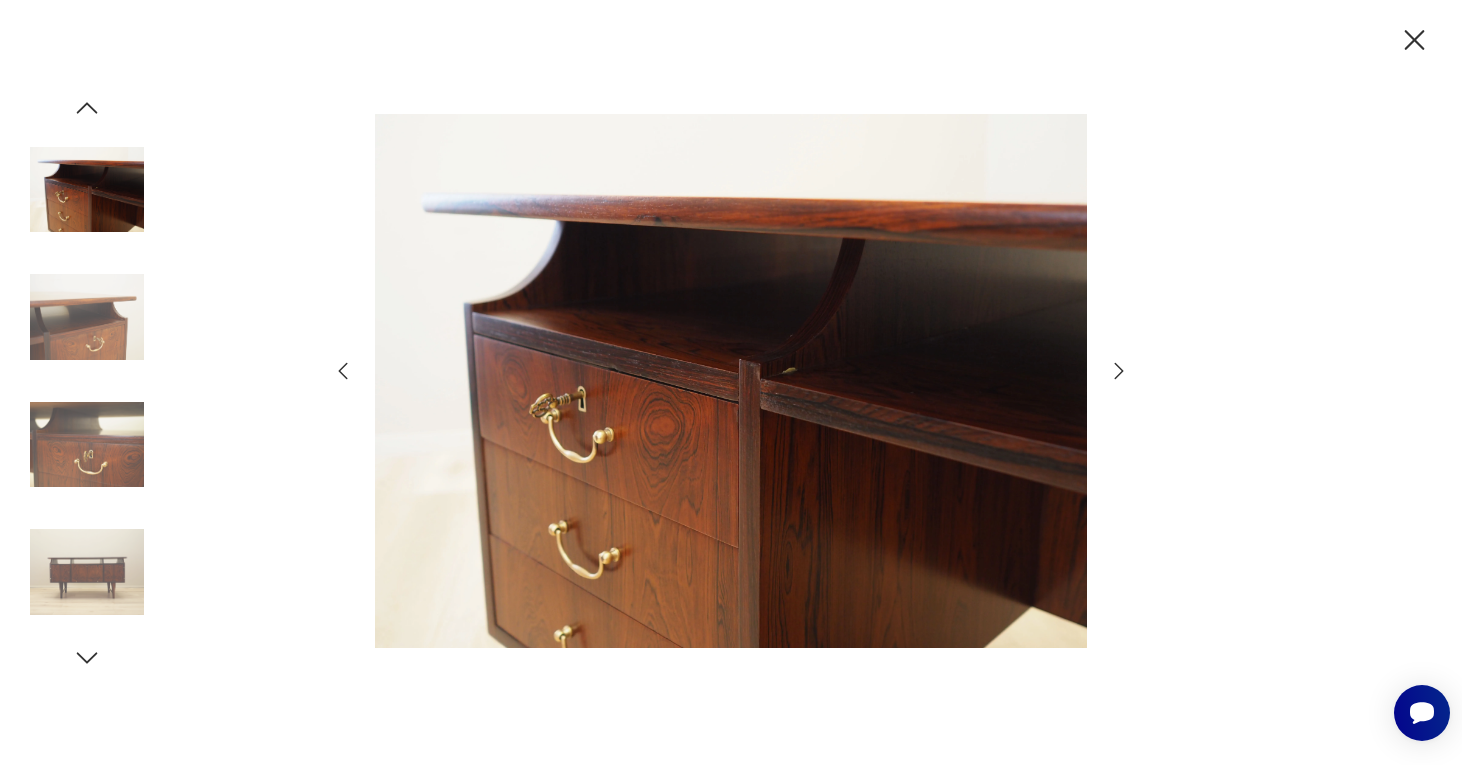 click 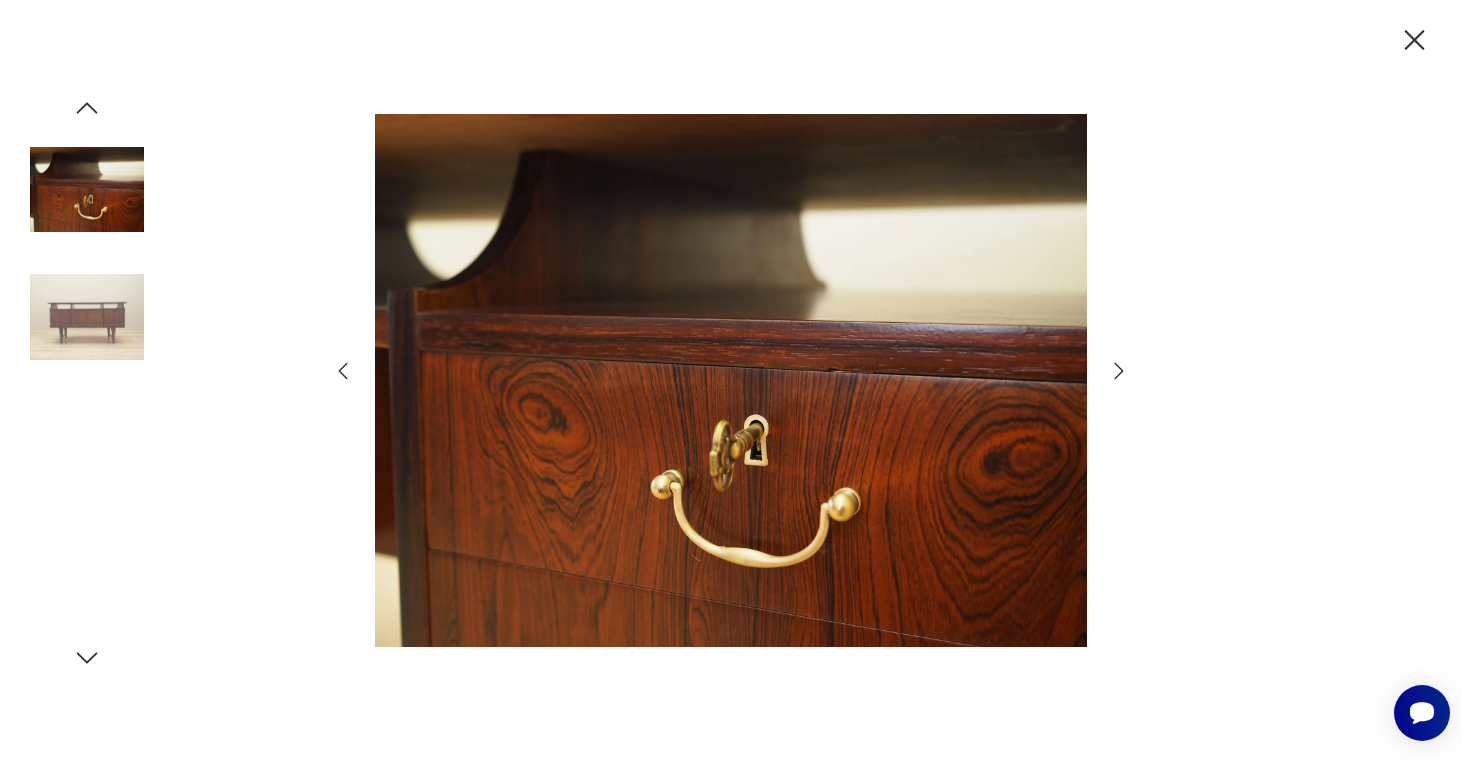 click 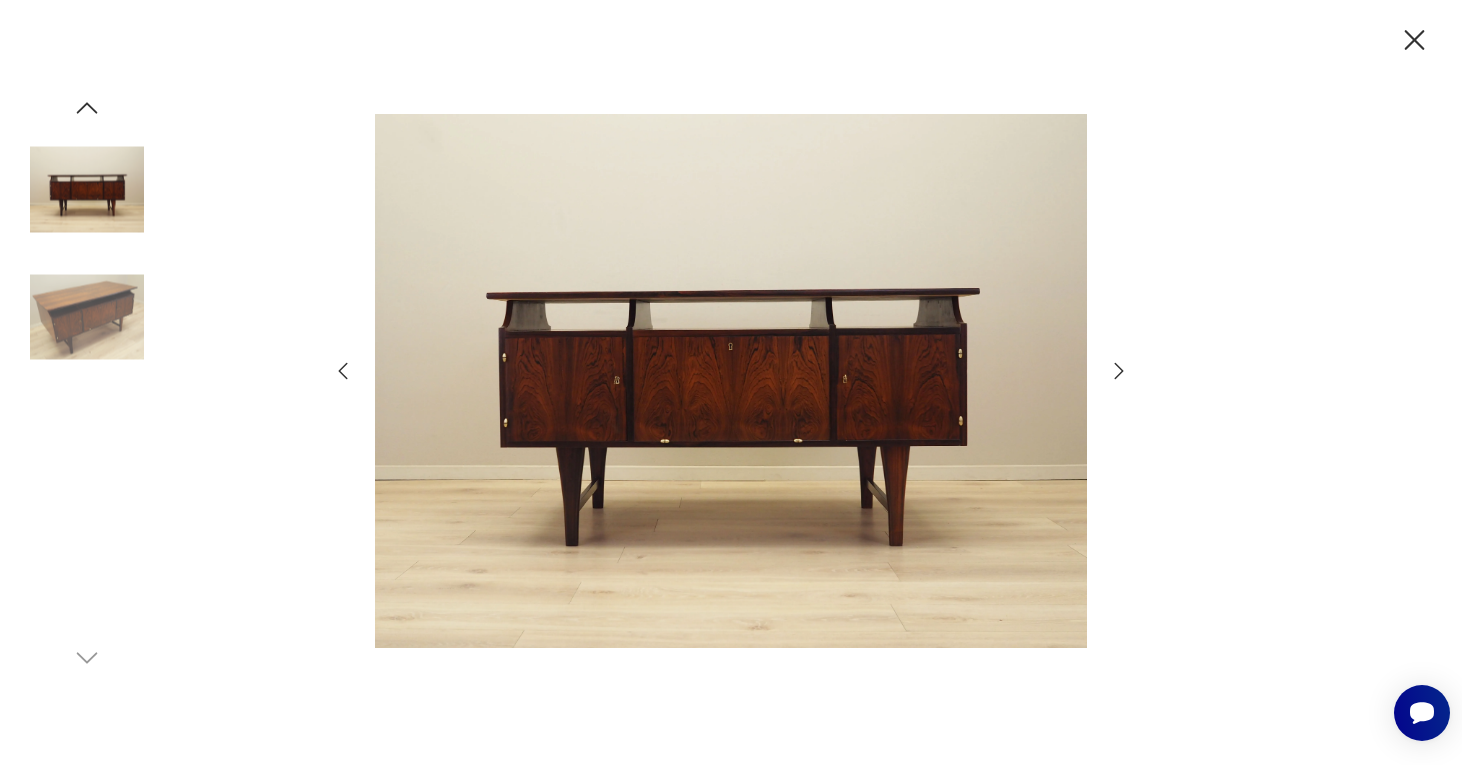 click 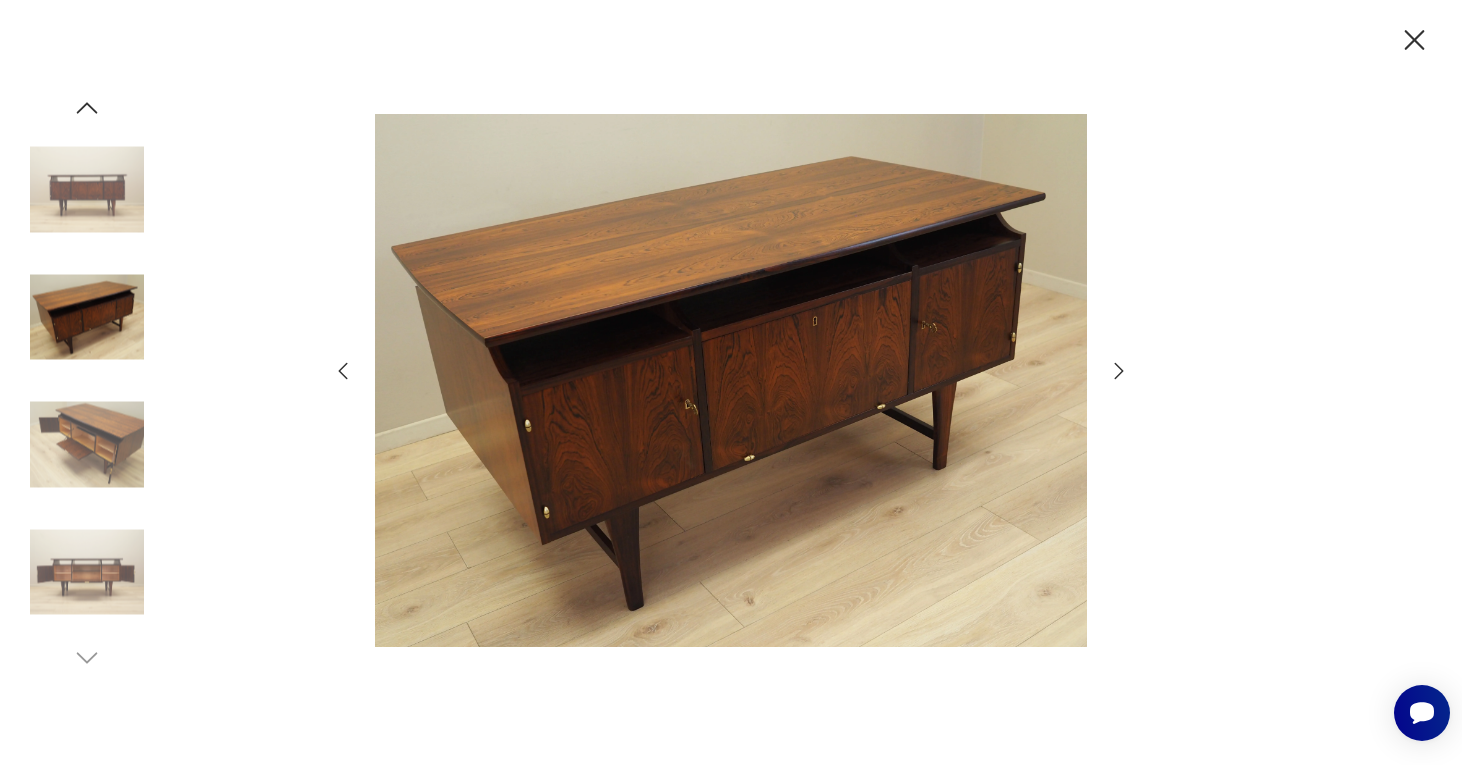 click 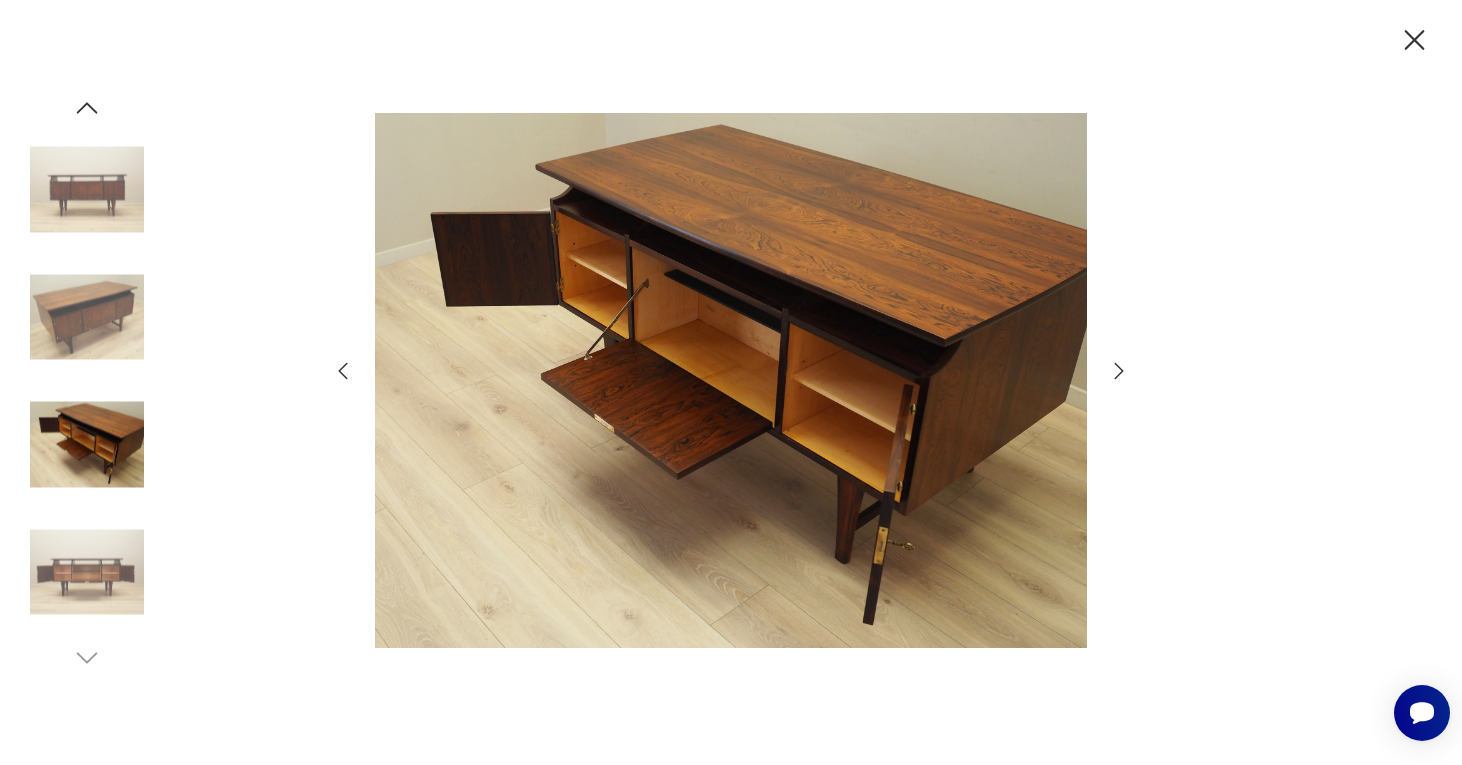 click 